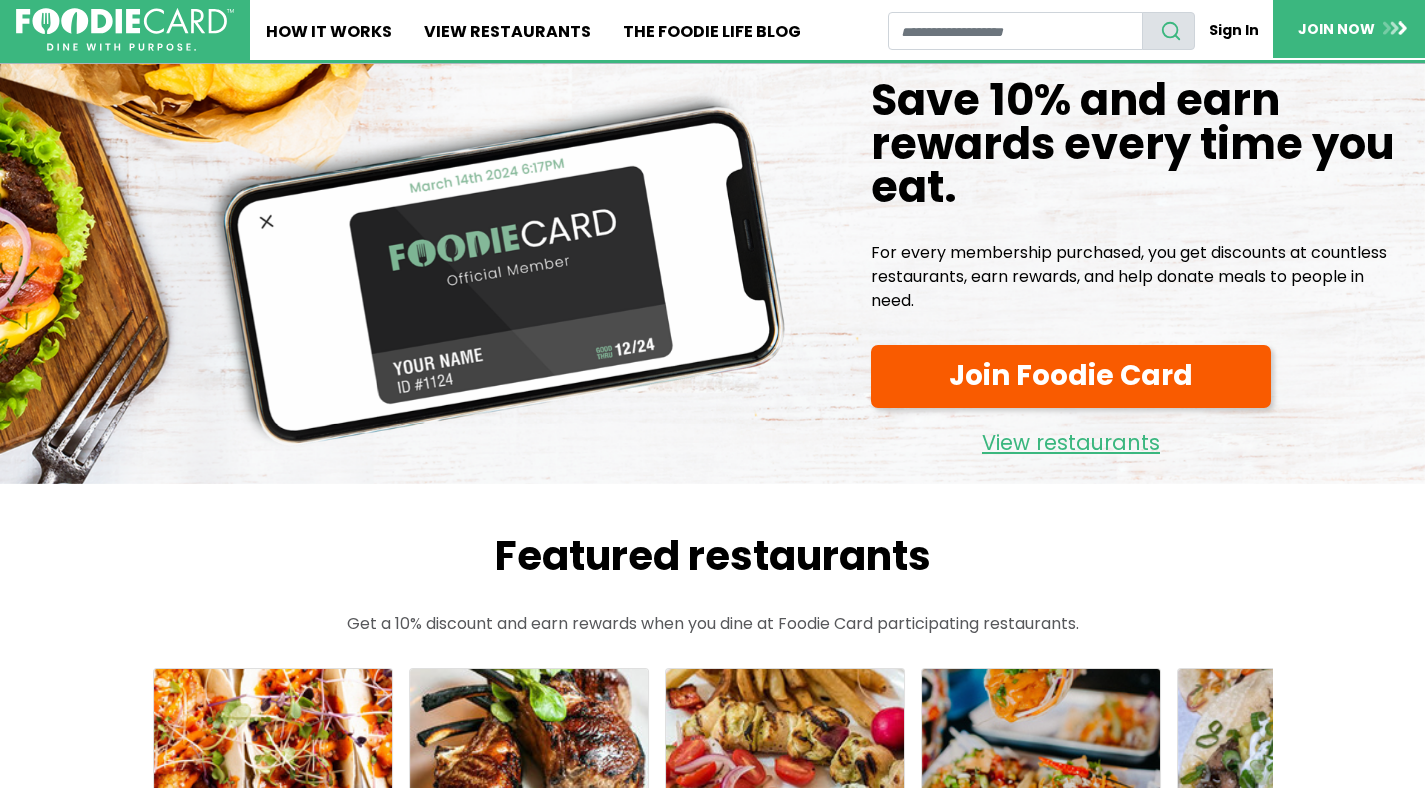 scroll, scrollTop: 0, scrollLeft: 0, axis: both 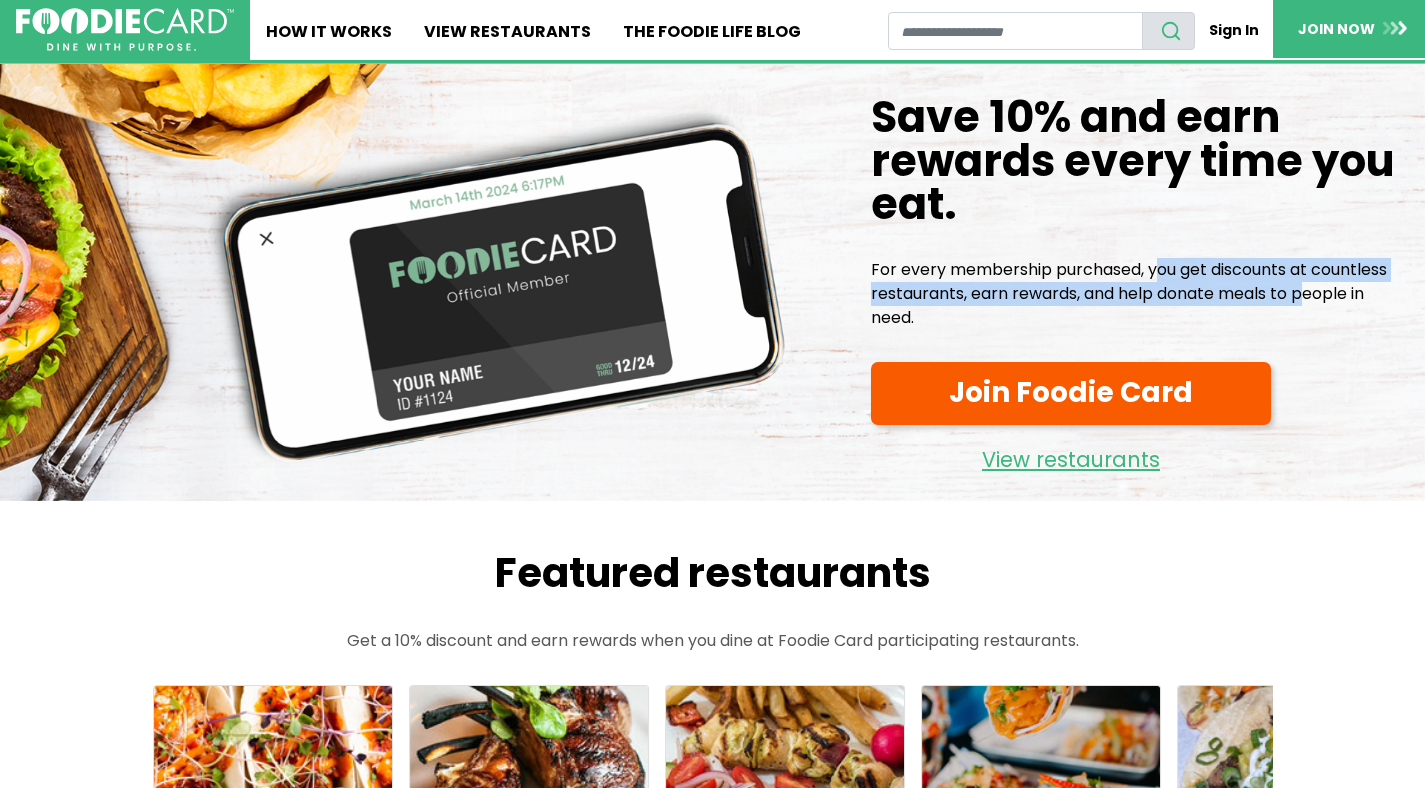 drag, startPoint x: 1019, startPoint y: 299, endPoint x: 987, endPoint y: 251, distance: 57.68882 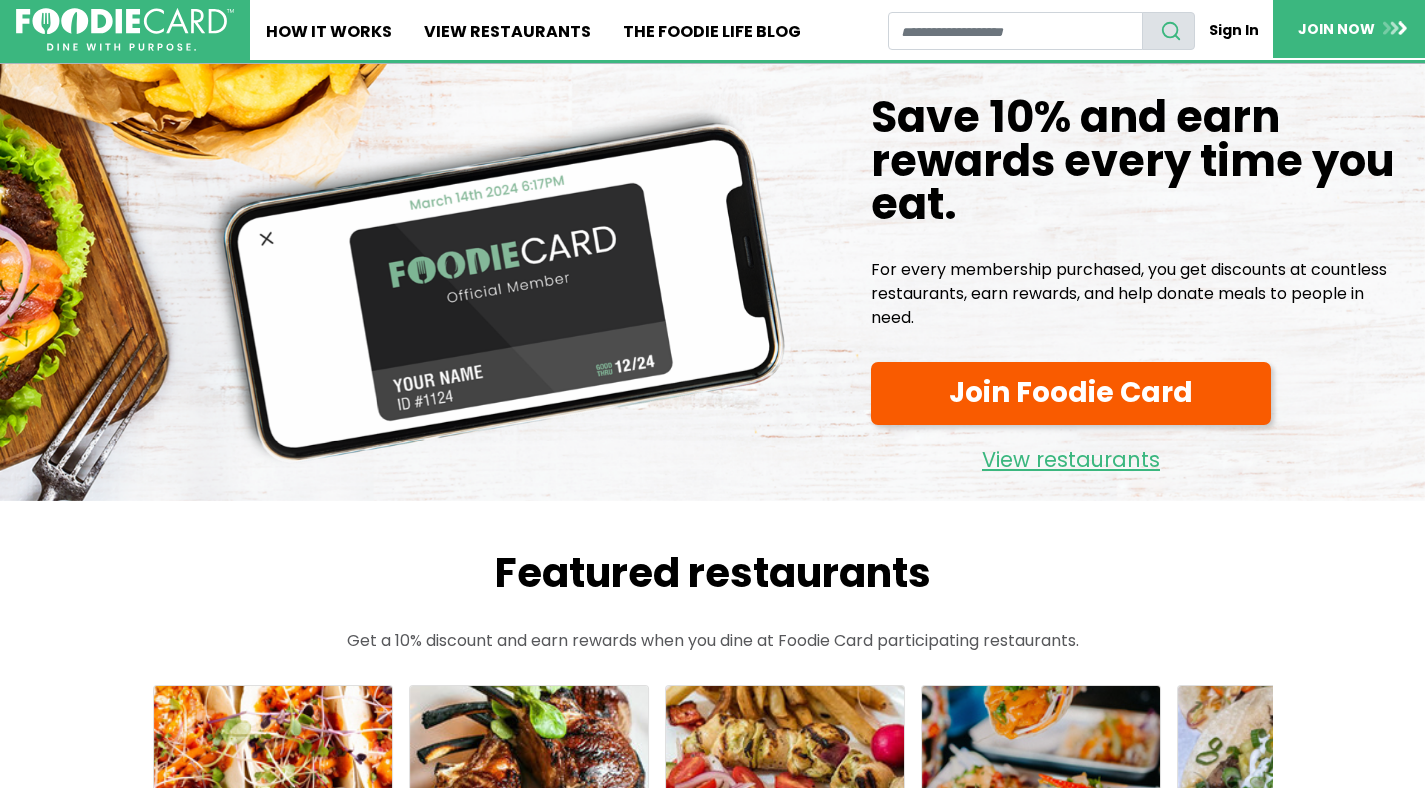 drag, startPoint x: 935, startPoint y: 317, endPoint x: 919, endPoint y: 312, distance: 16.763054 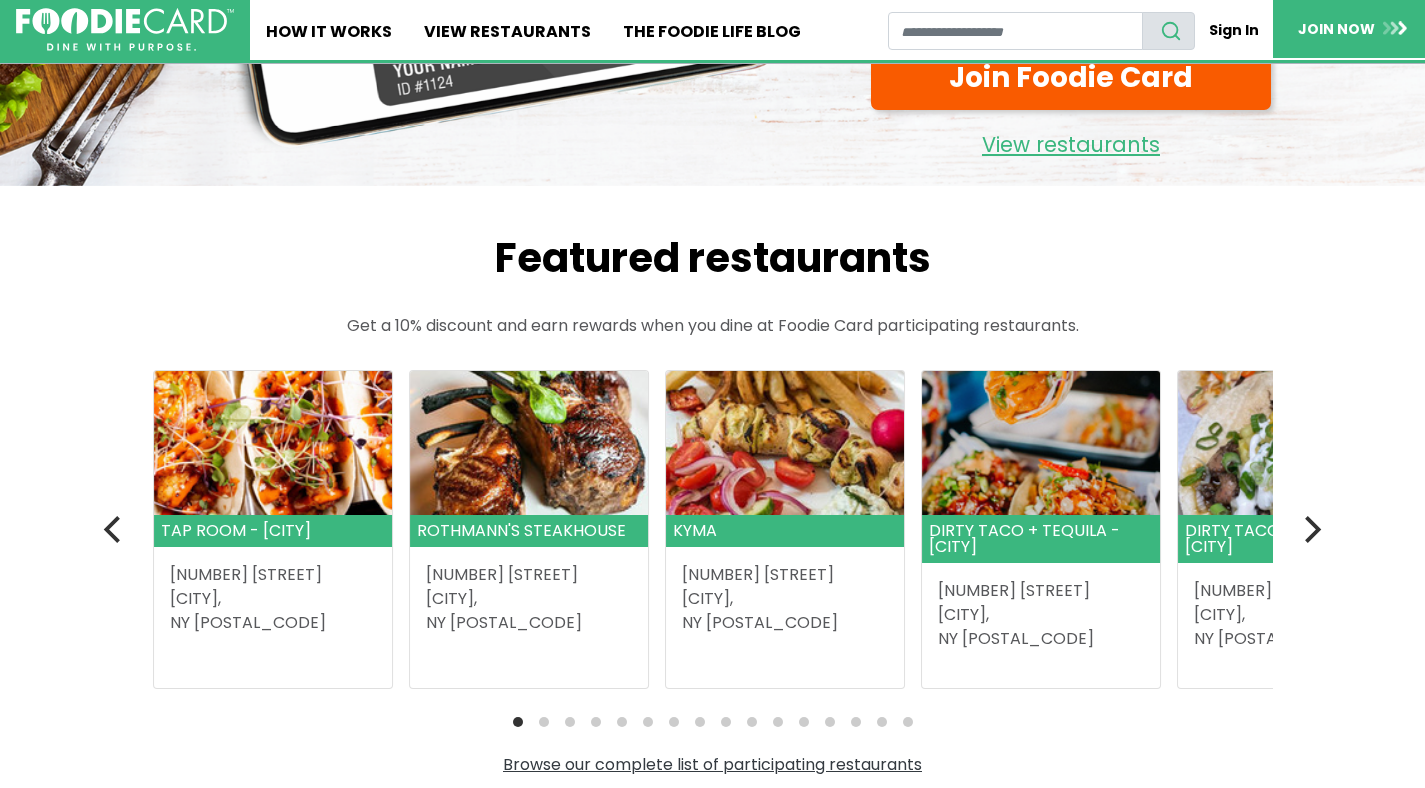 scroll, scrollTop: 338, scrollLeft: 0, axis: vertical 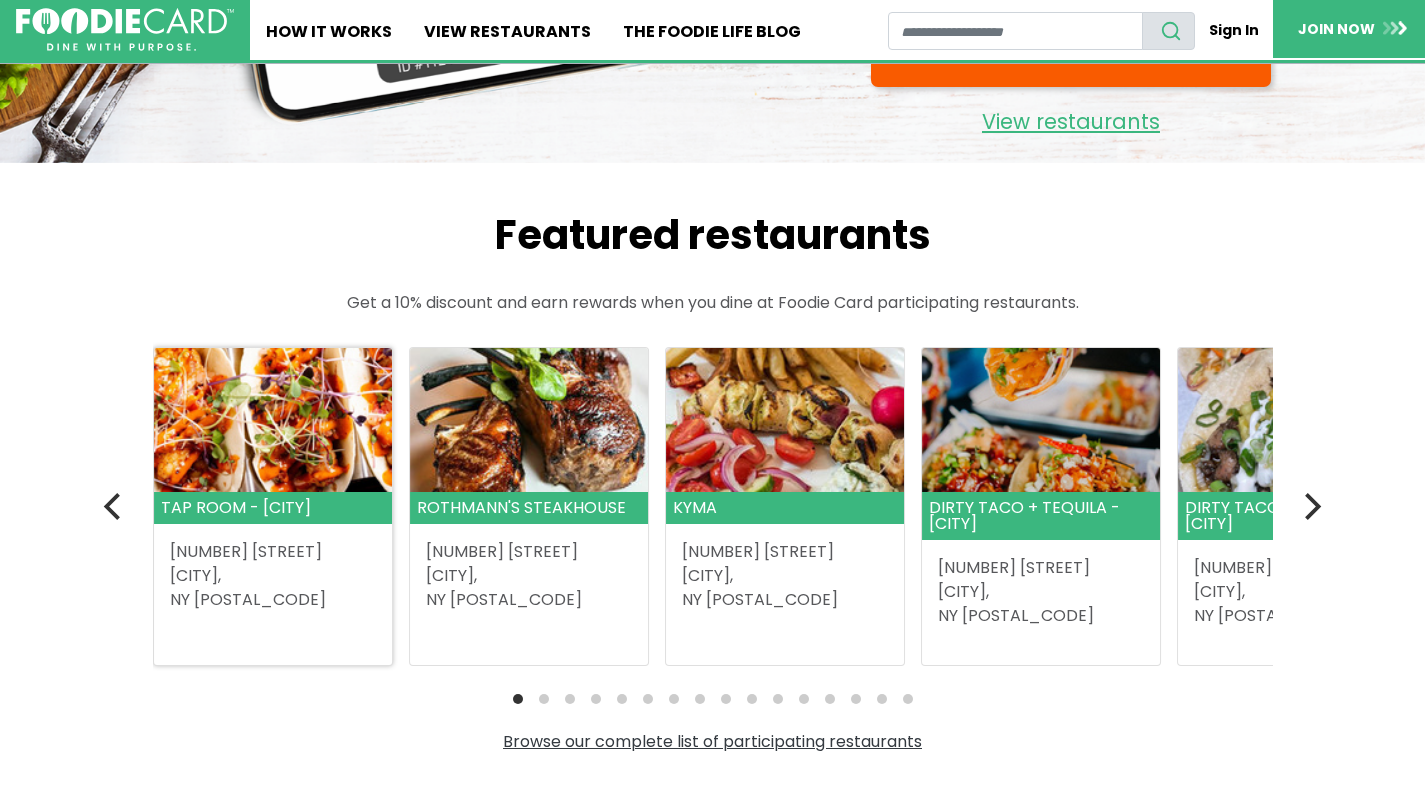 click at bounding box center (273, 420) 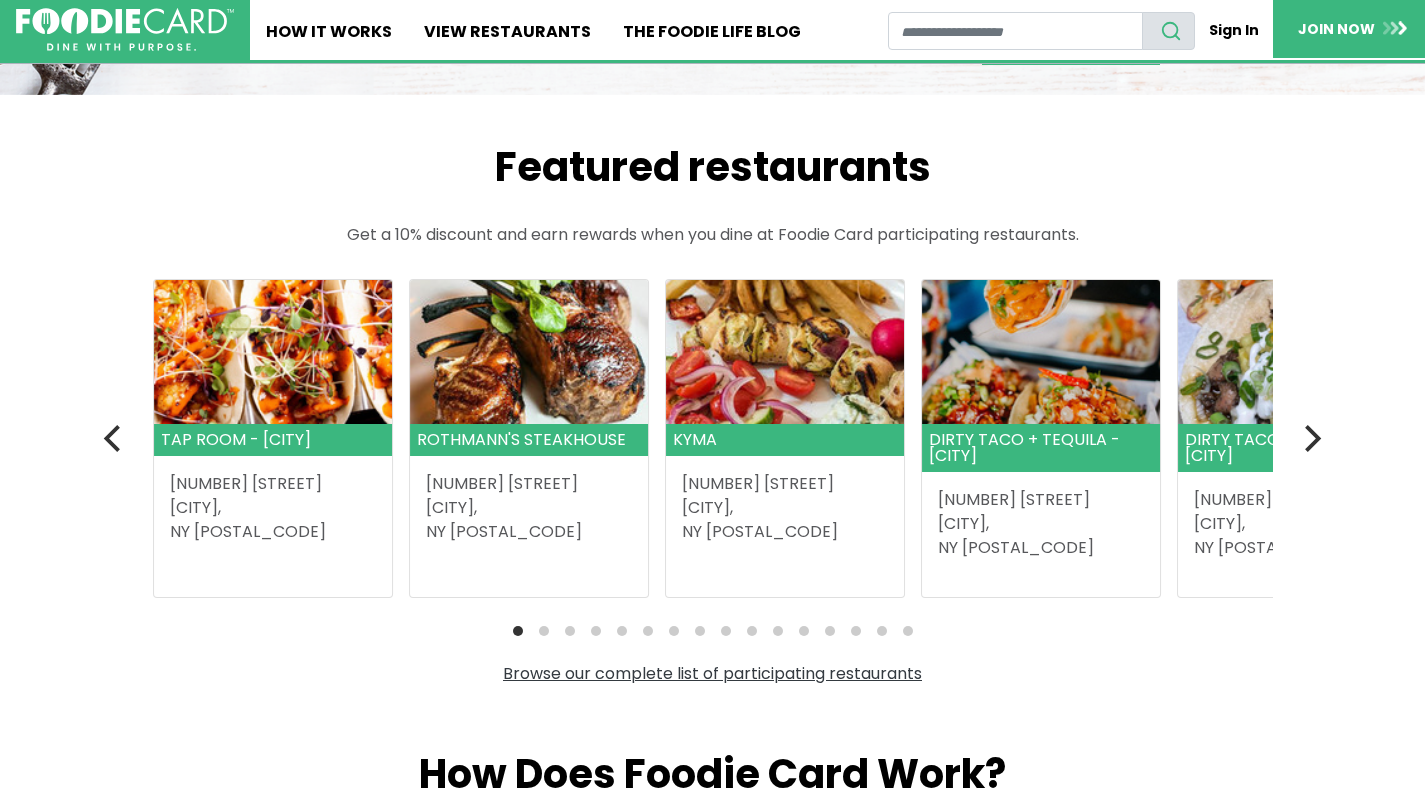 scroll, scrollTop: 506, scrollLeft: 0, axis: vertical 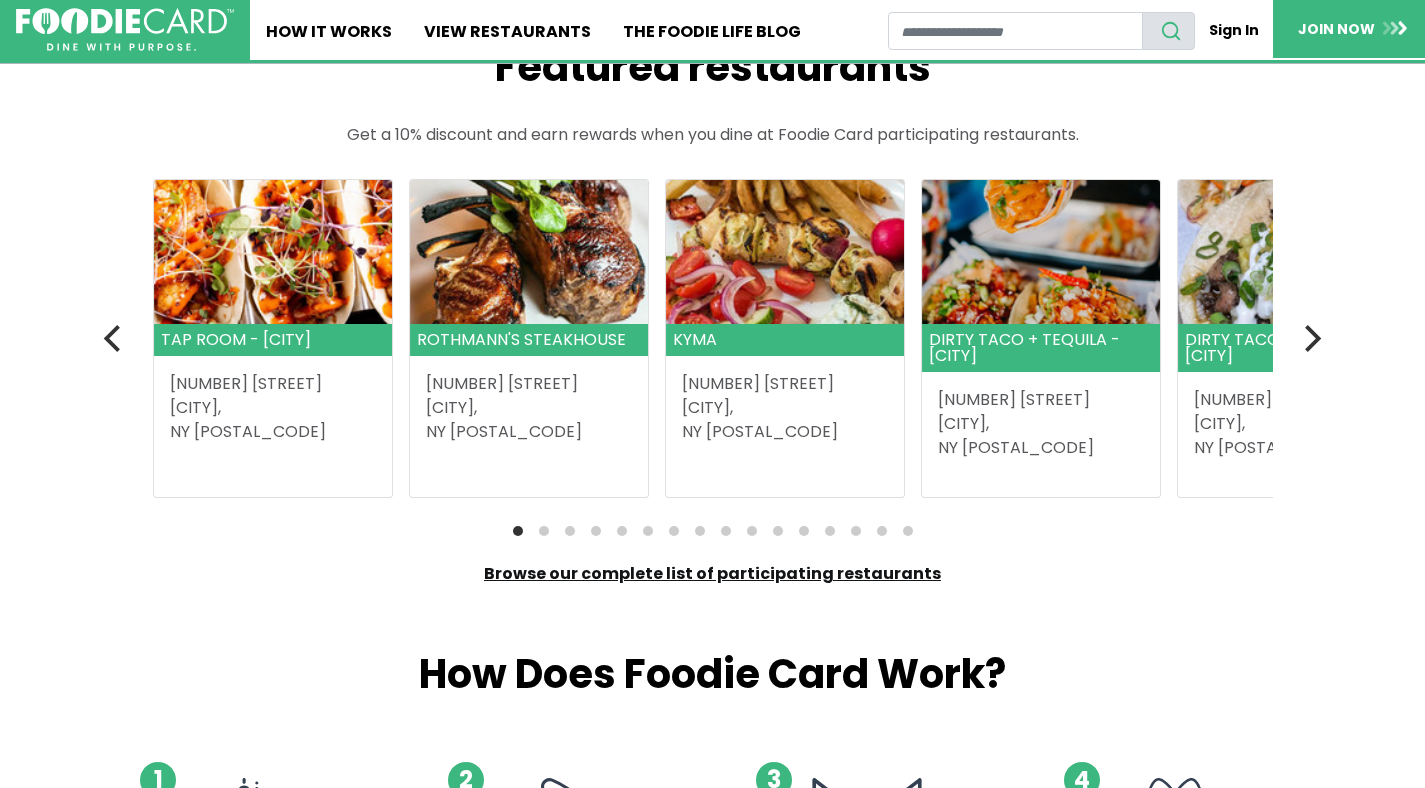 click on "Browse our complete list of participating restaurants" at bounding box center [712, 573] 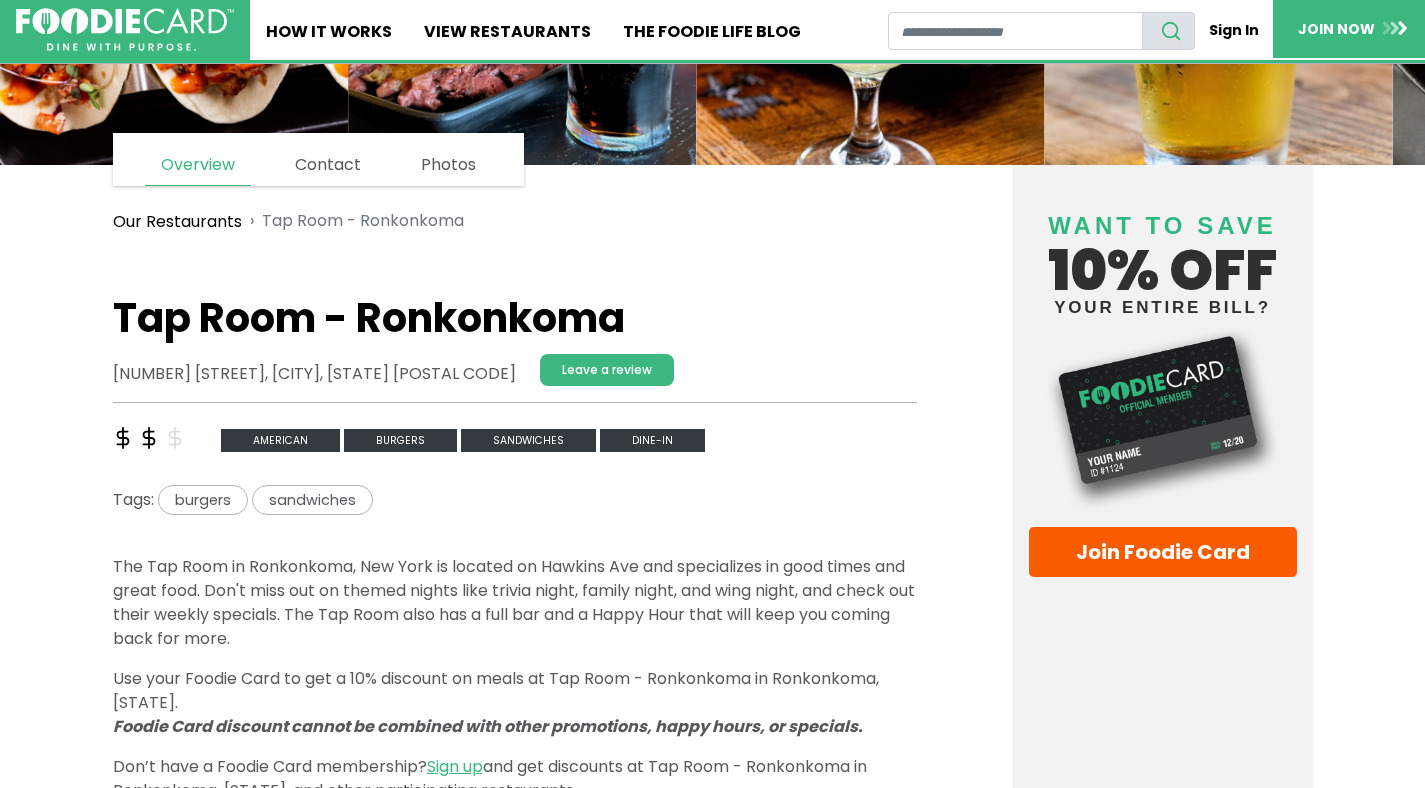 scroll, scrollTop: 277, scrollLeft: 0, axis: vertical 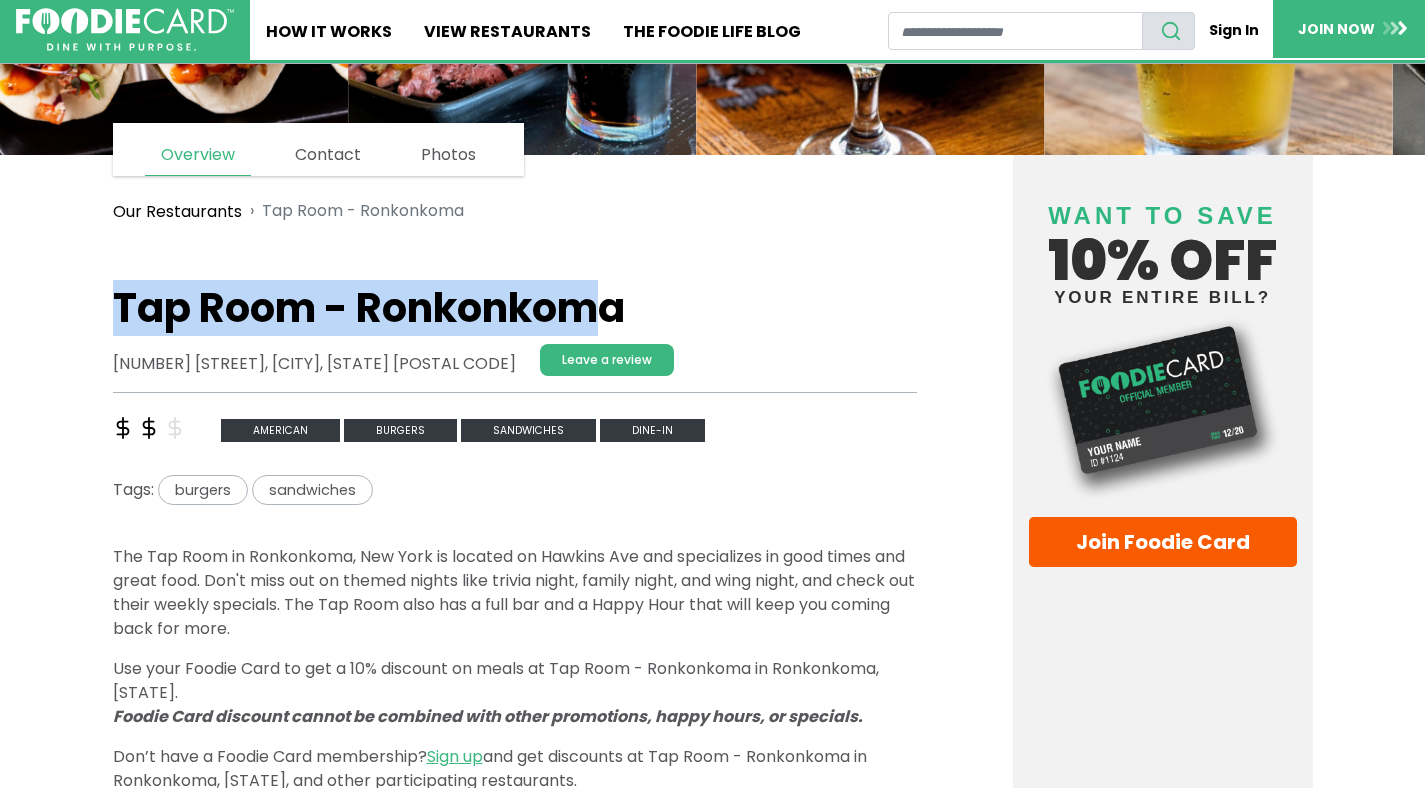 drag, startPoint x: 108, startPoint y: 327, endPoint x: 590, endPoint y: 331, distance: 482.0166 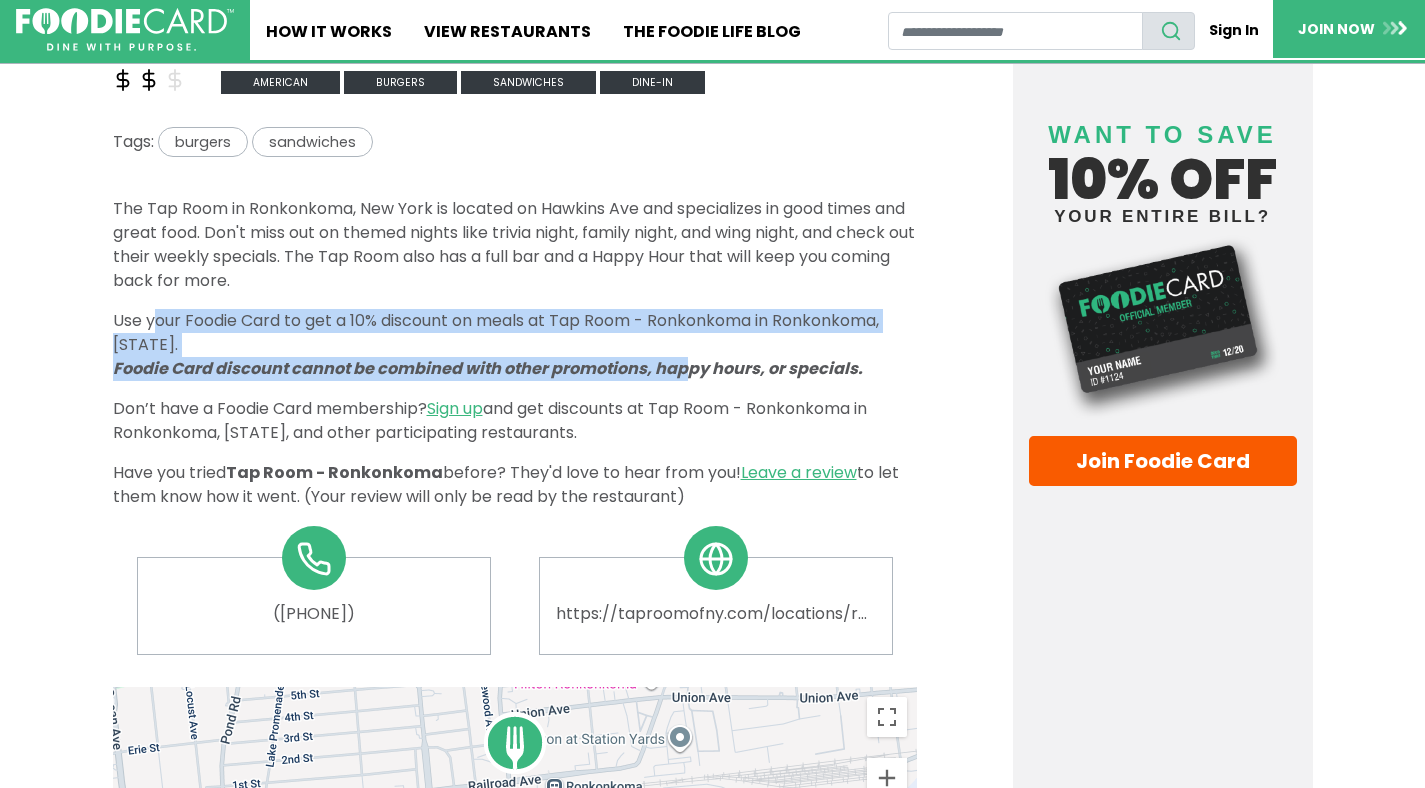 drag, startPoint x: 344, startPoint y: 312, endPoint x: 566, endPoint y: 381, distance: 232.4758 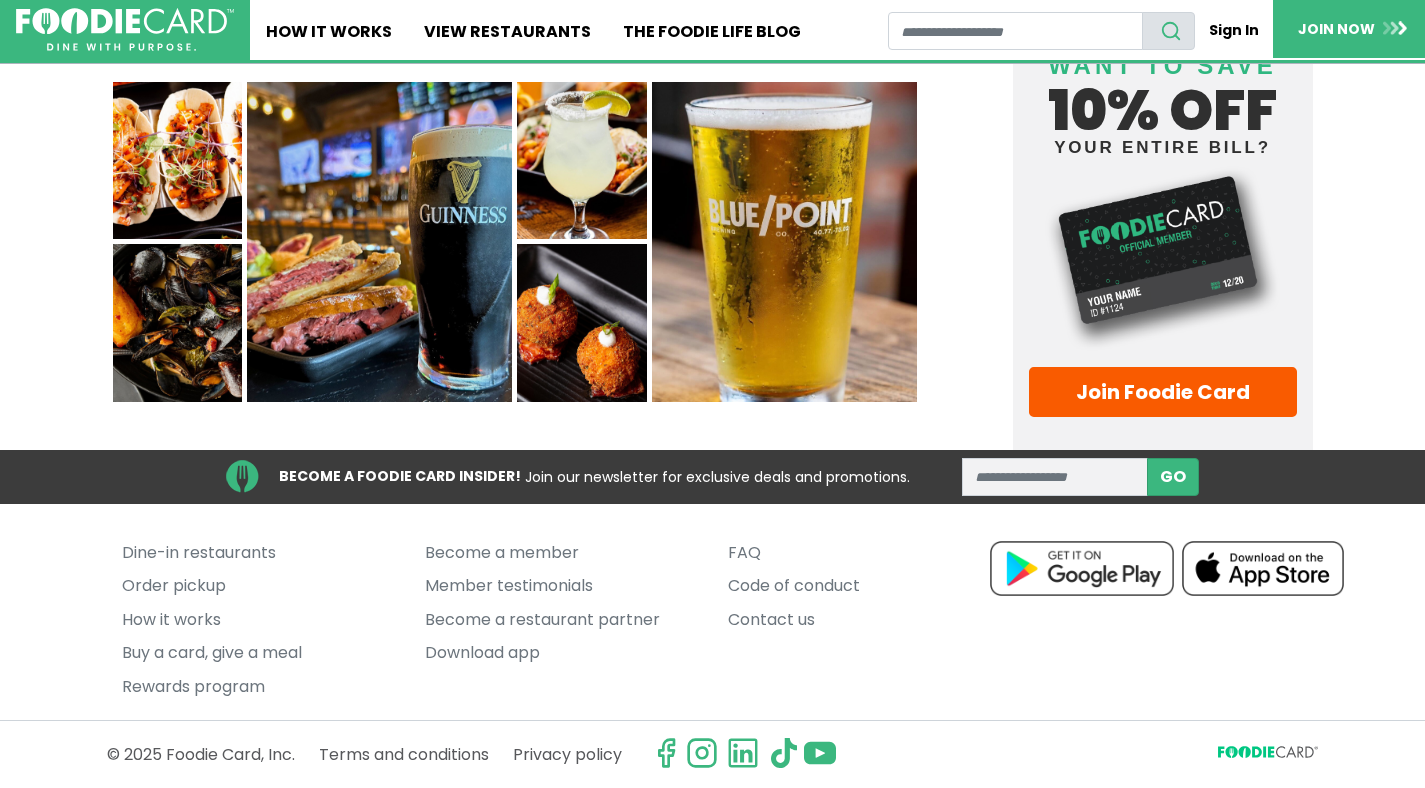 scroll, scrollTop: 0, scrollLeft: 0, axis: both 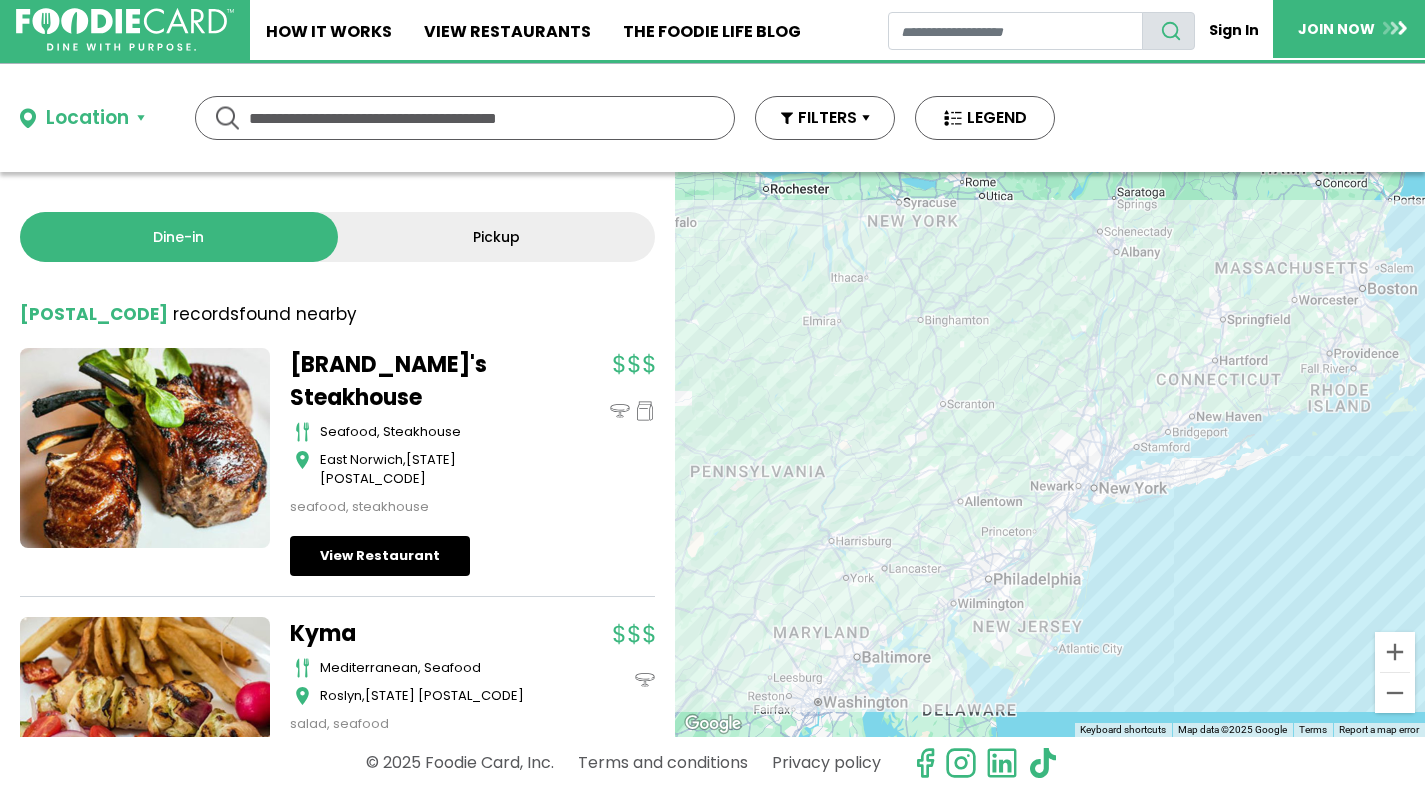 click on "View Restaurant" at bounding box center [380, 556] 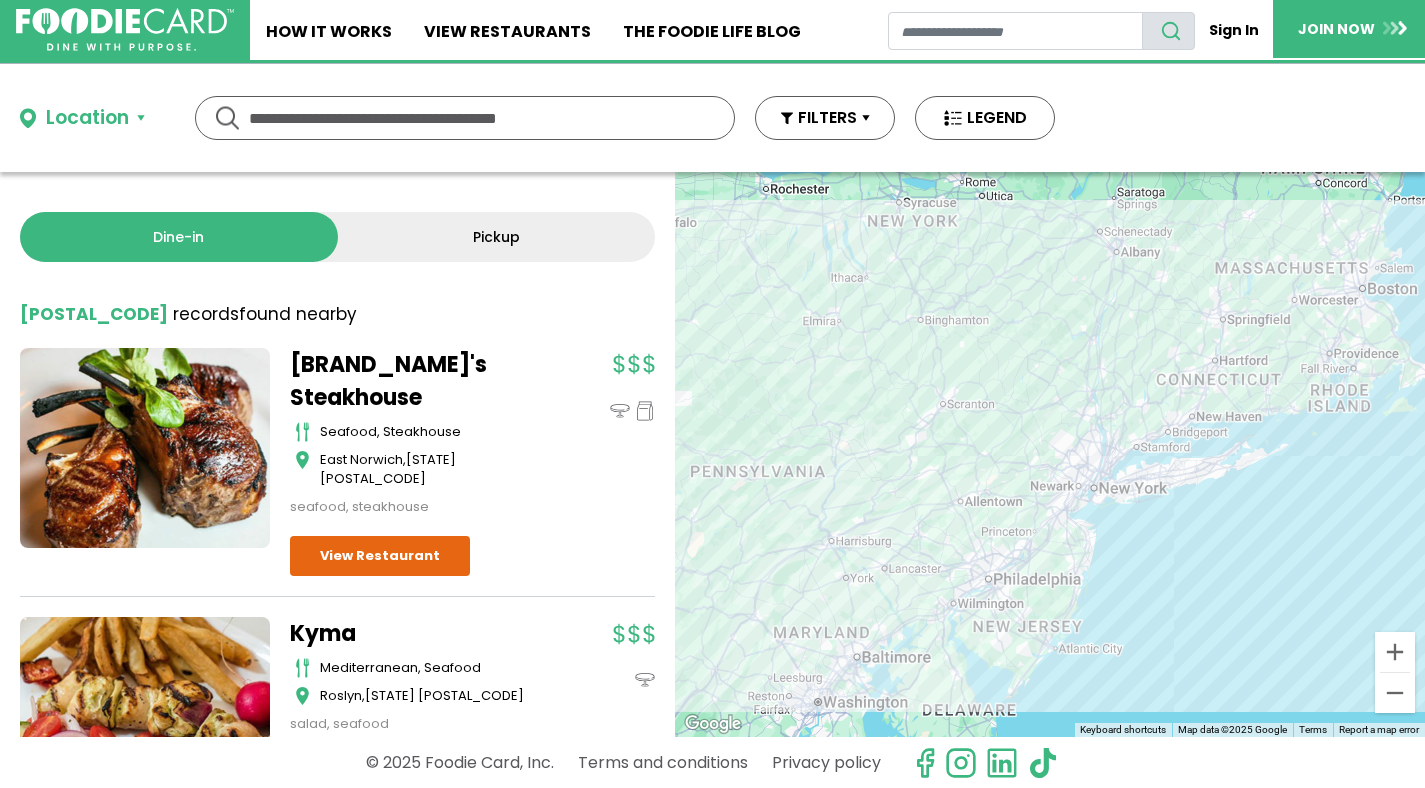 click on "To navigate, press the arrow keys." at bounding box center (1050, 454) 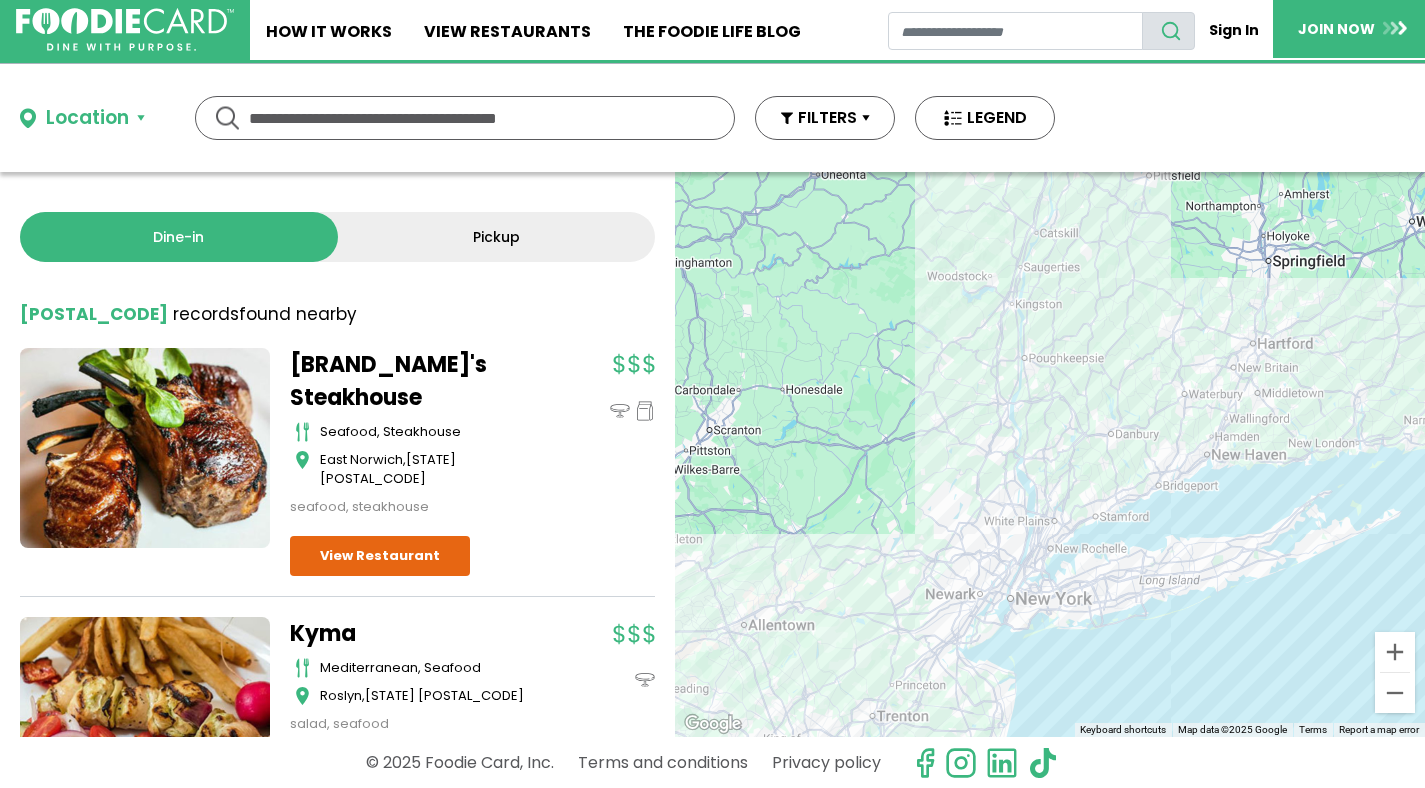 drag, startPoint x: 1005, startPoint y: 470, endPoint x: 829, endPoint y: 474, distance: 176.04546 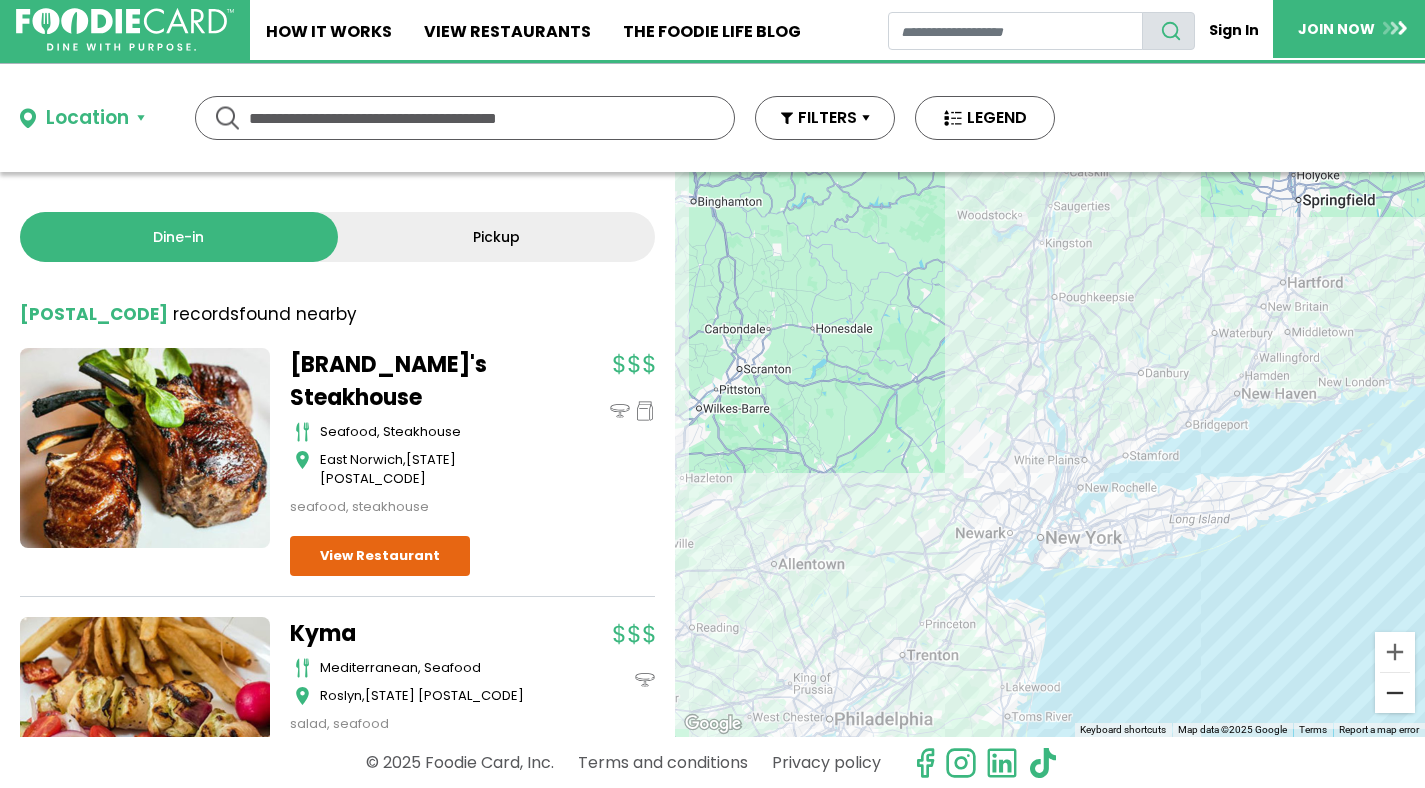 click at bounding box center [1395, 693] 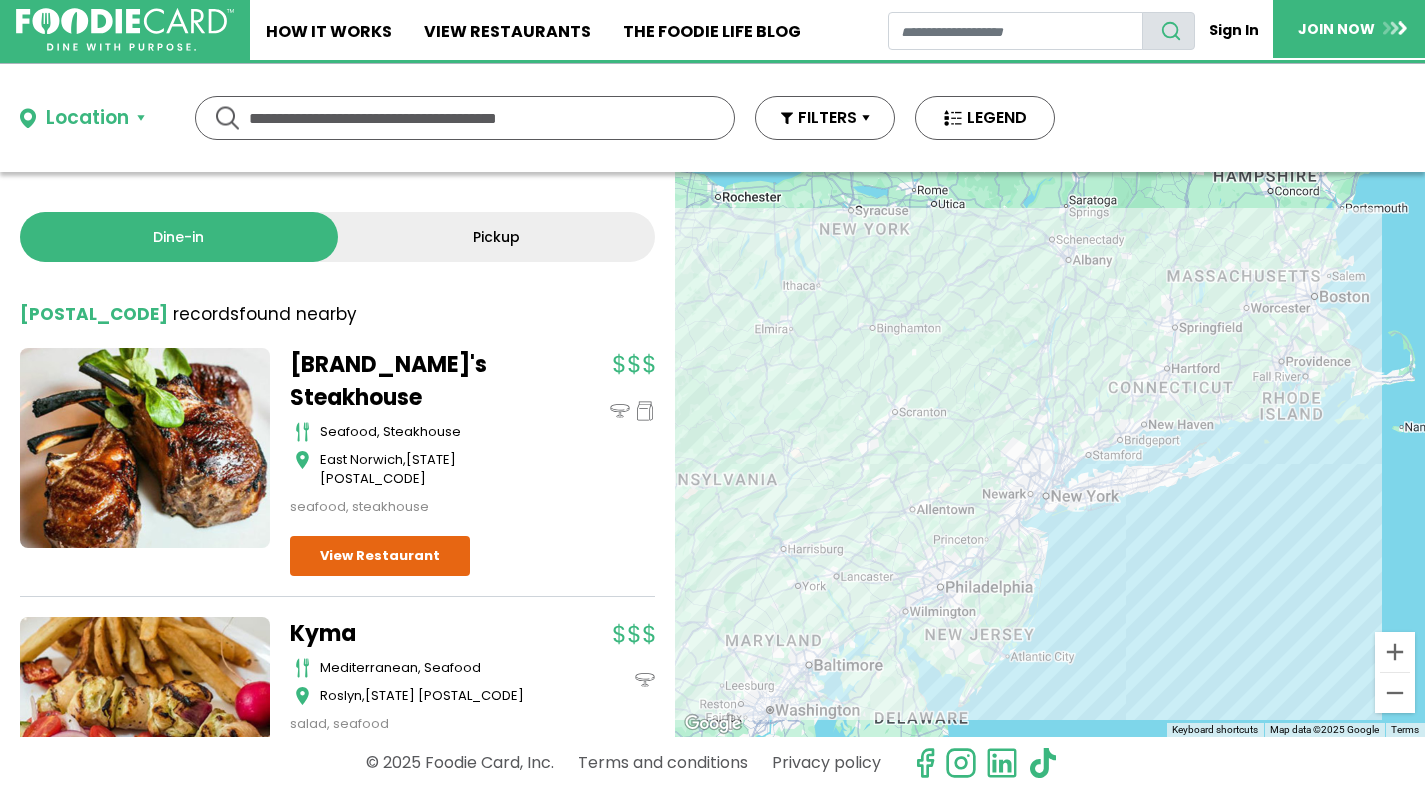 click on "To navigate, press the arrow keys." at bounding box center (1050, 454) 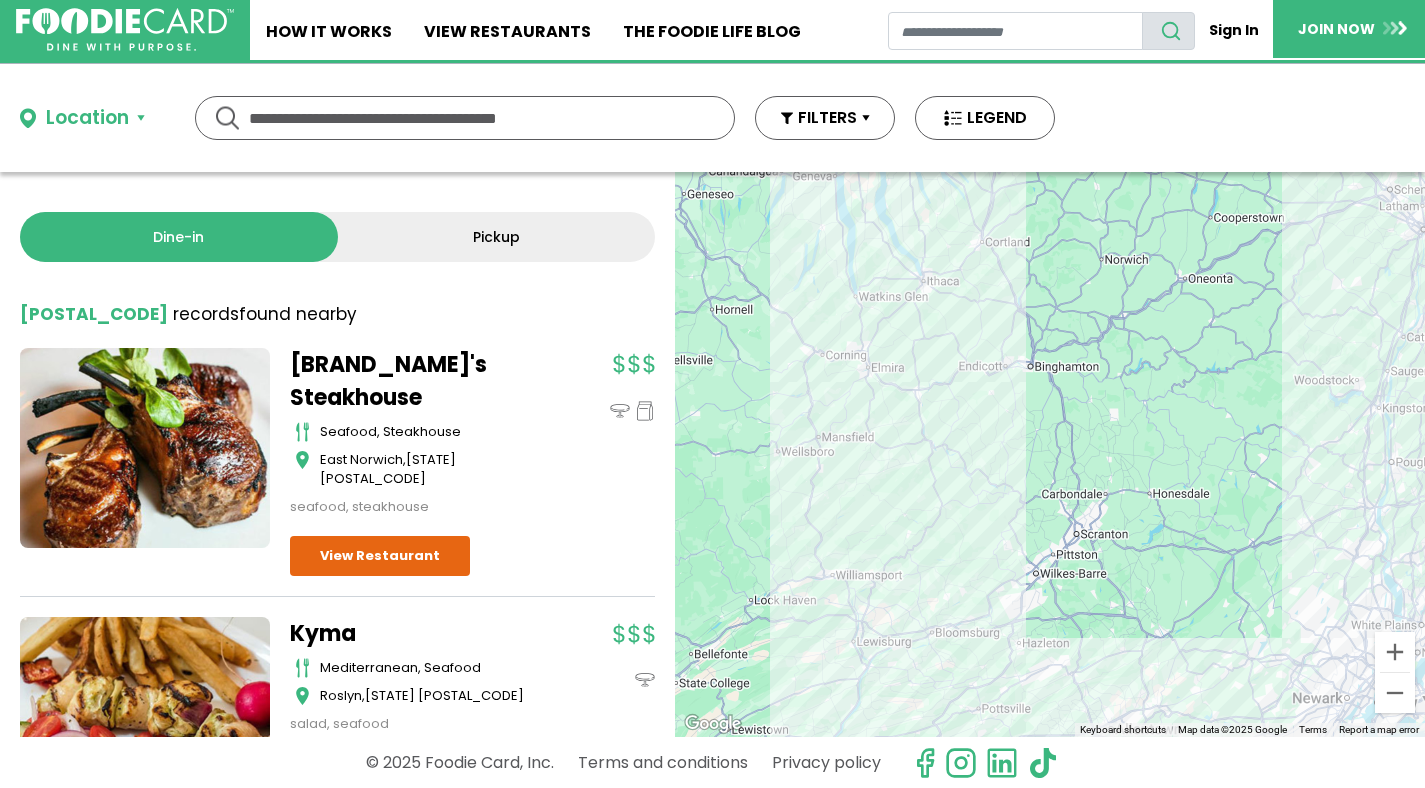 drag, startPoint x: 1026, startPoint y: 355, endPoint x: 1333, endPoint y: 436, distance: 317.50592 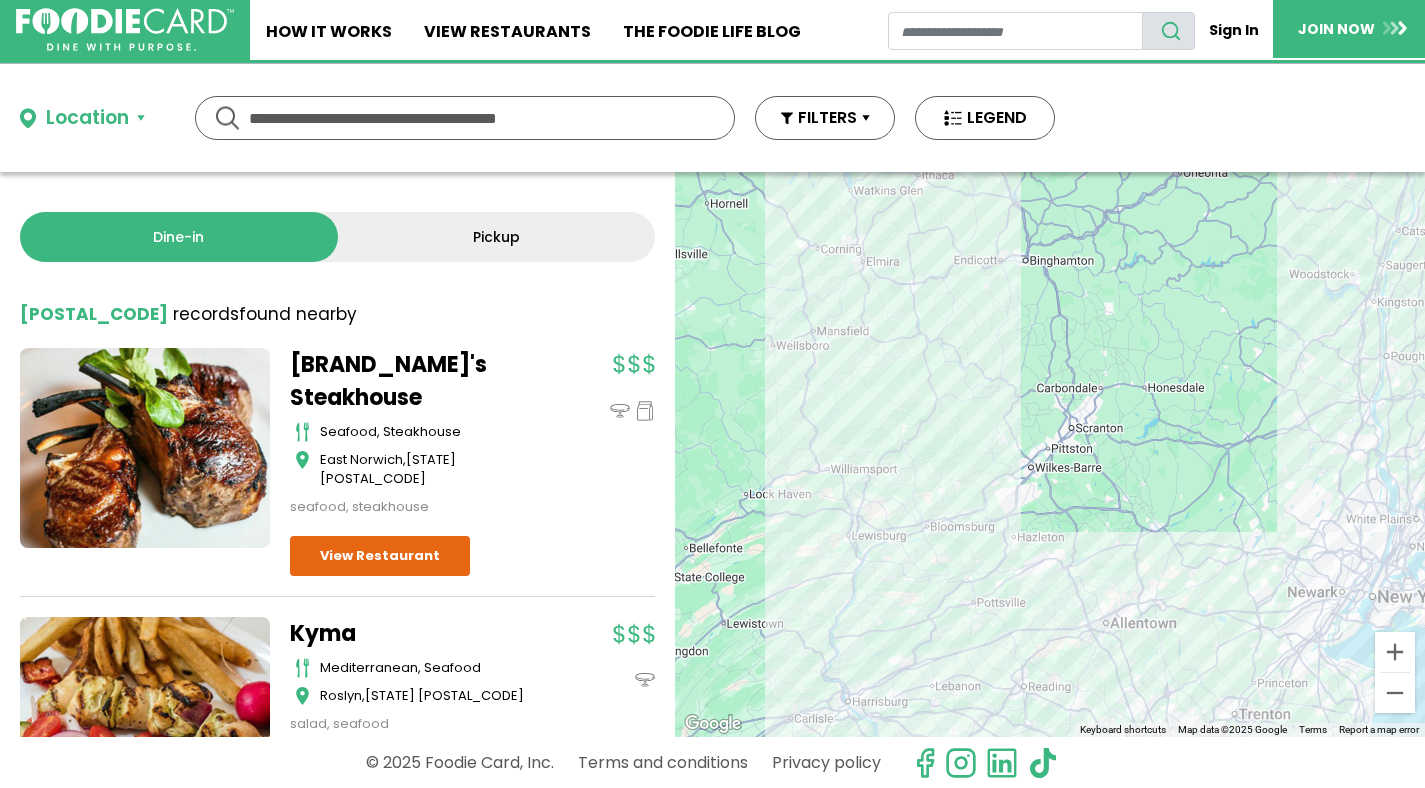 drag, startPoint x: 902, startPoint y: 559, endPoint x: 951, endPoint y: 422, distance: 145.49915 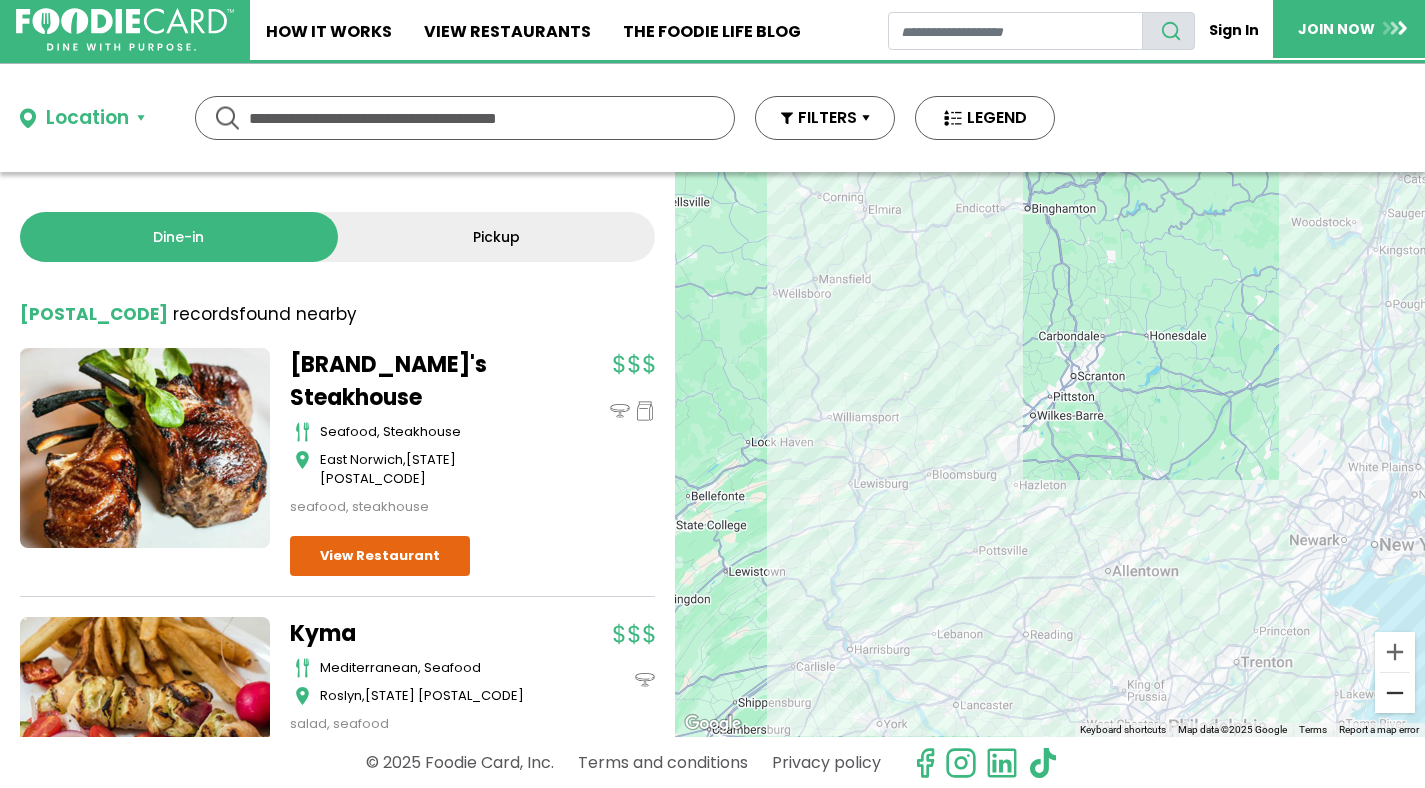 click at bounding box center (1395, 693) 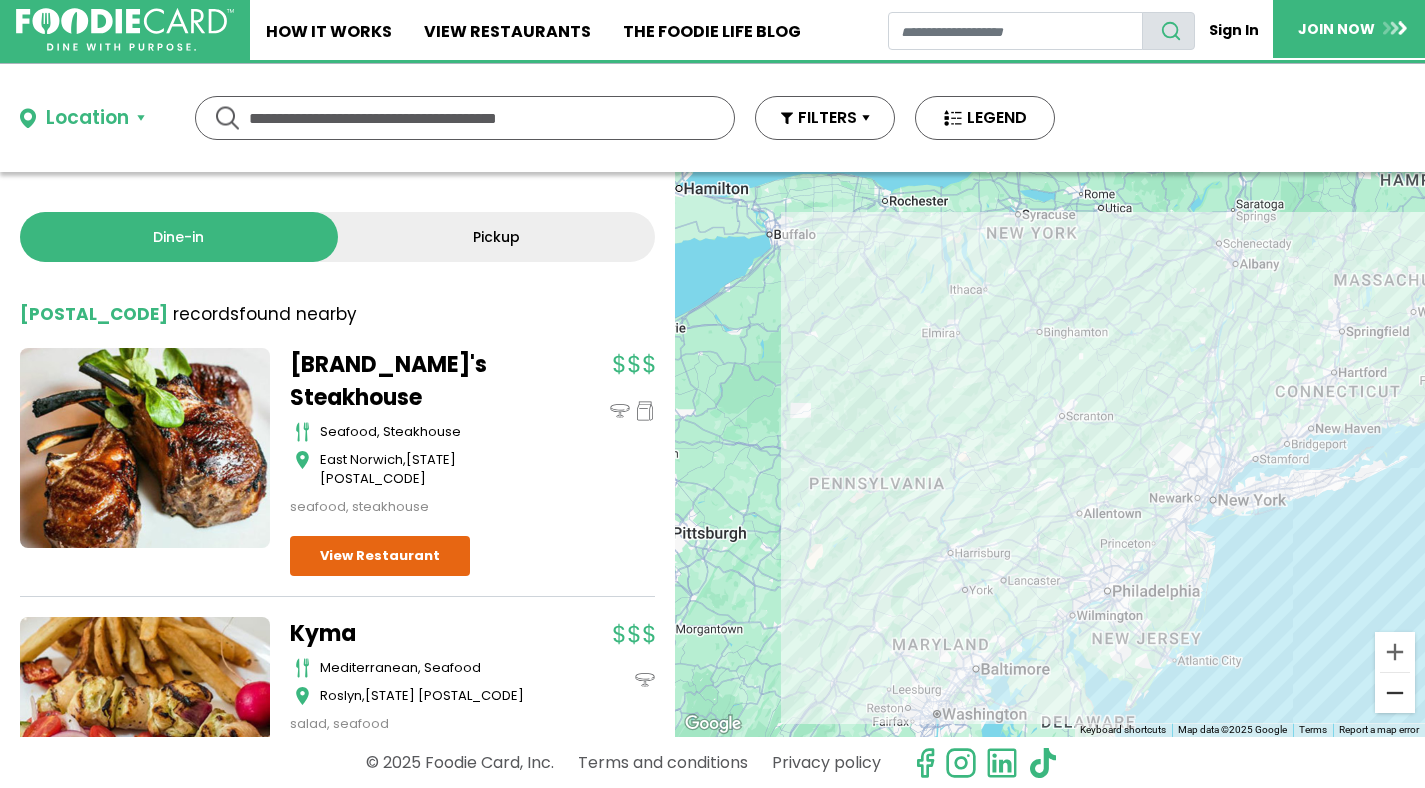 click at bounding box center (1395, 693) 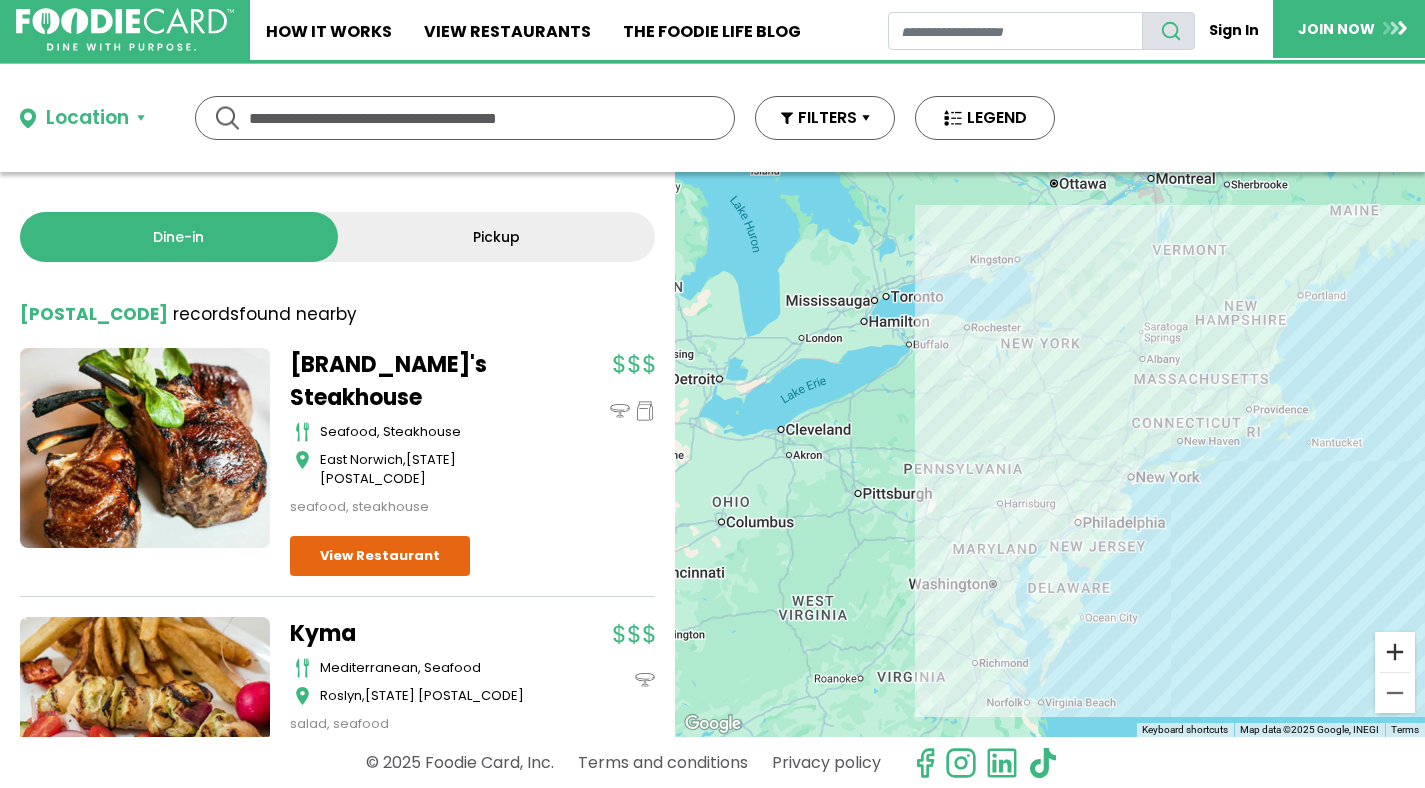 click at bounding box center [1395, 652] 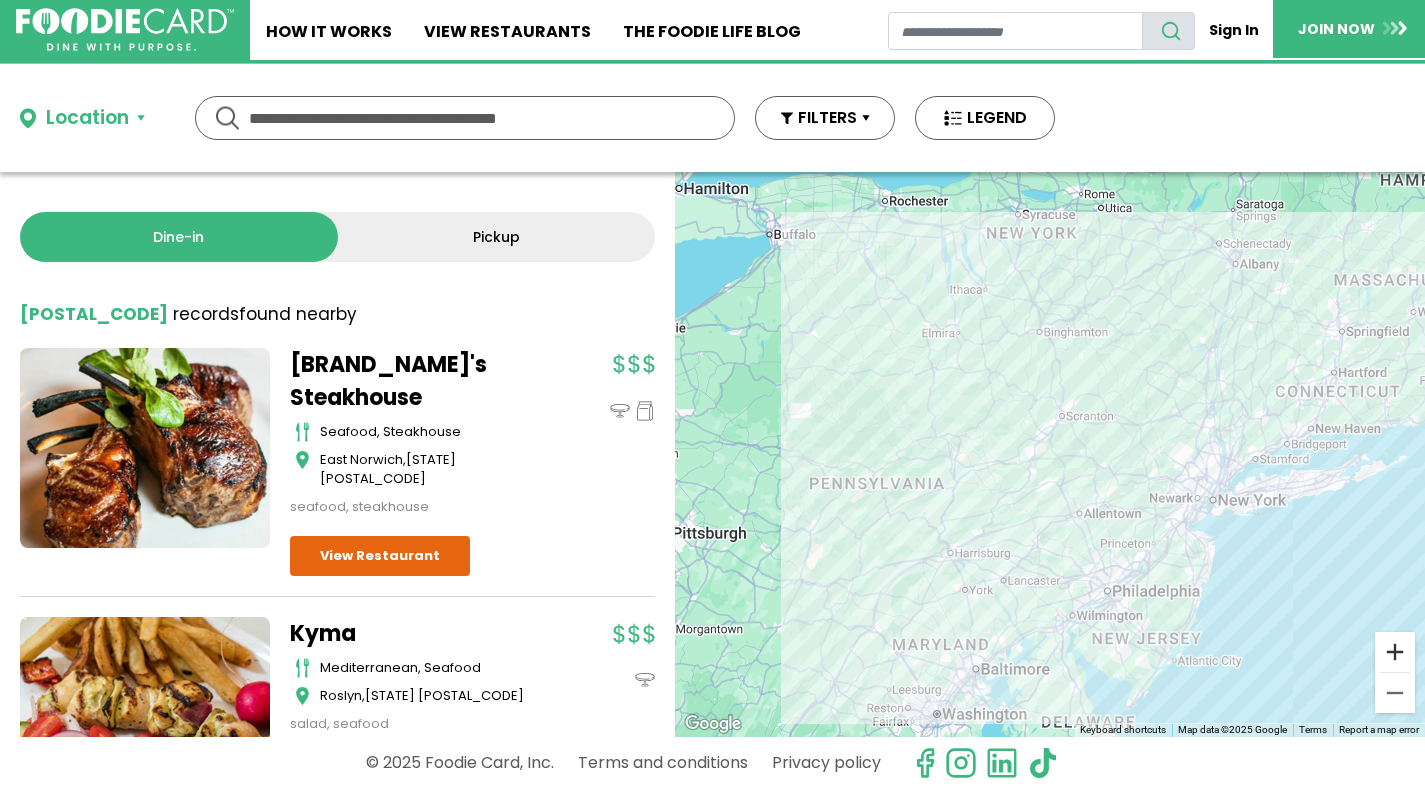 click at bounding box center [1395, 652] 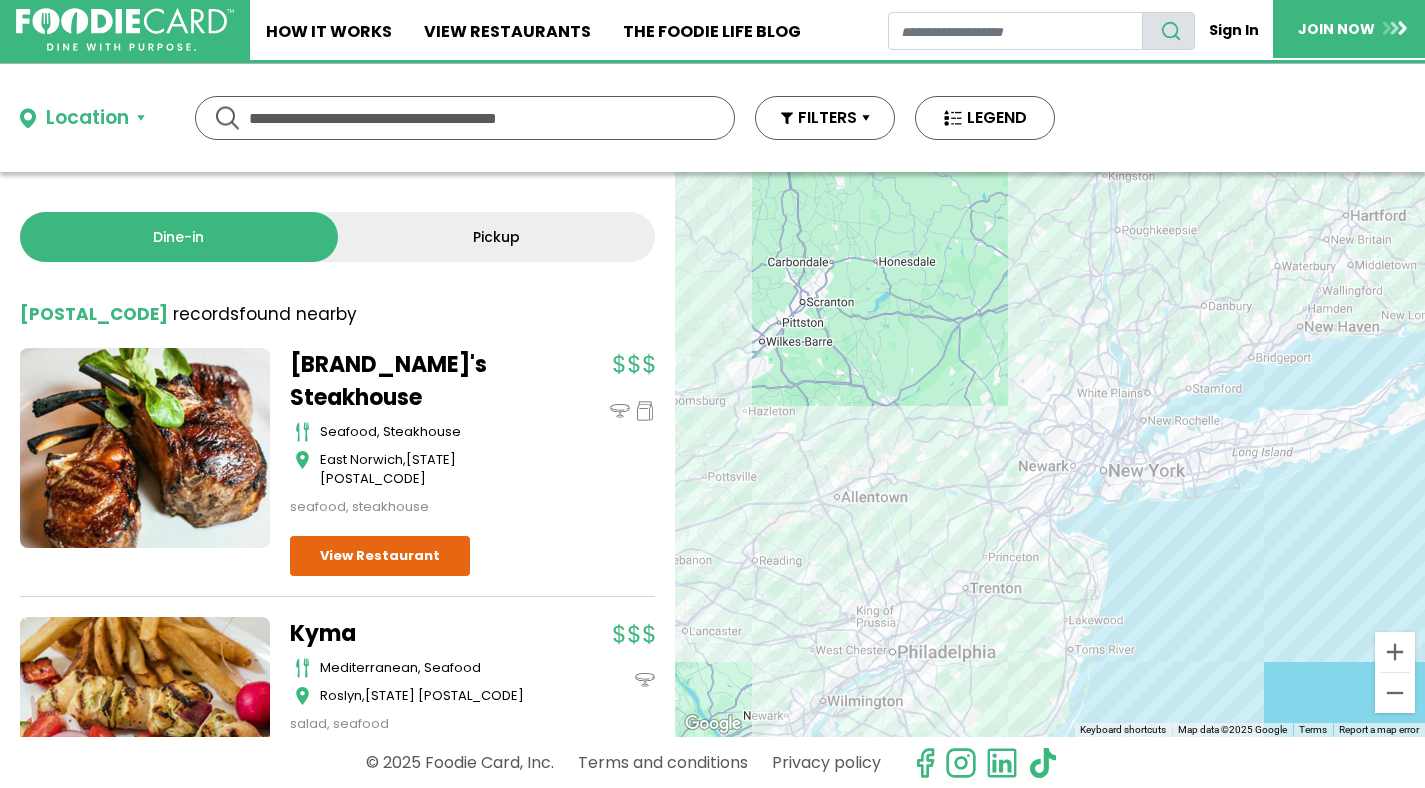 drag, startPoint x: 1191, startPoint y: 555, endPoint x: 1010, endPoint y: 488, distance: 193.0026 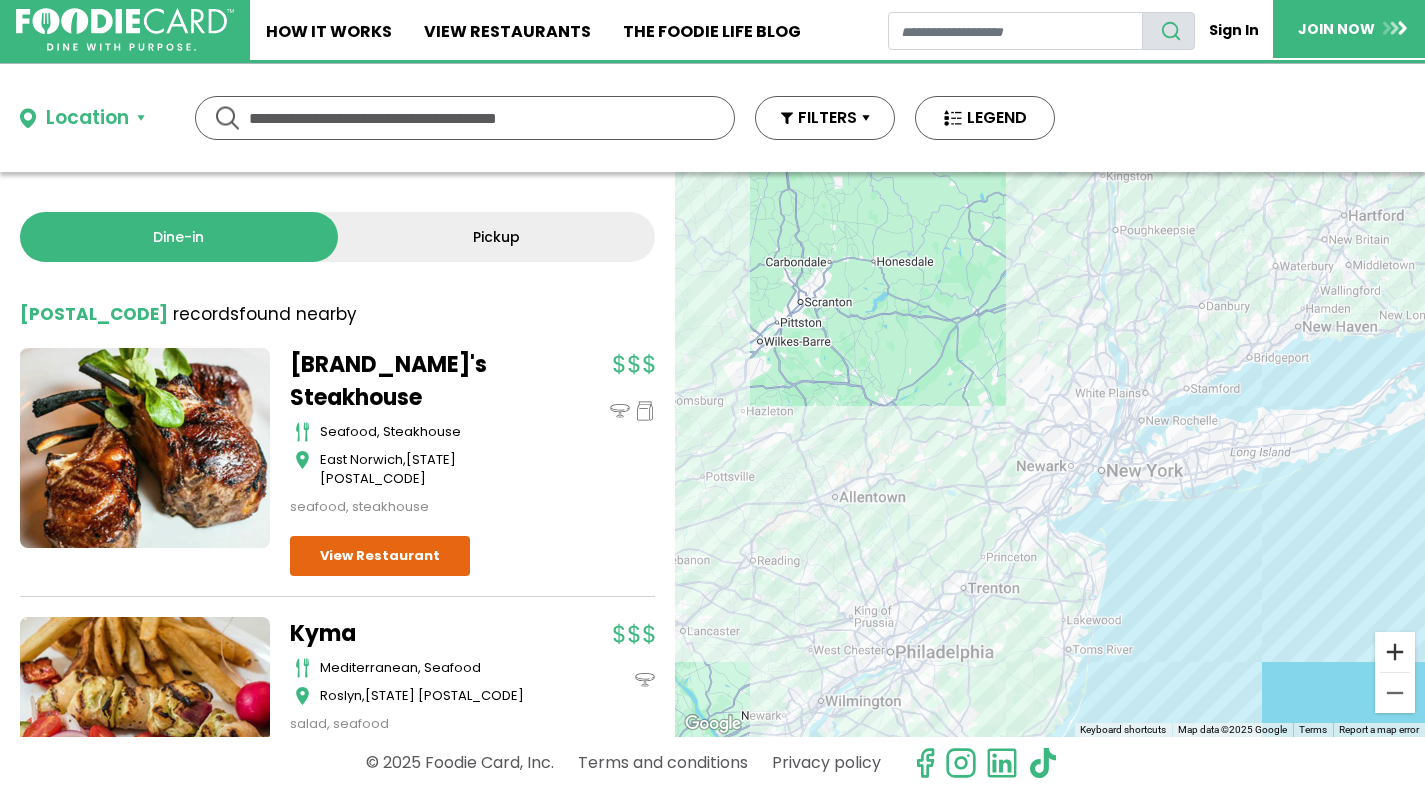 click at bounding box center (1395, 652) 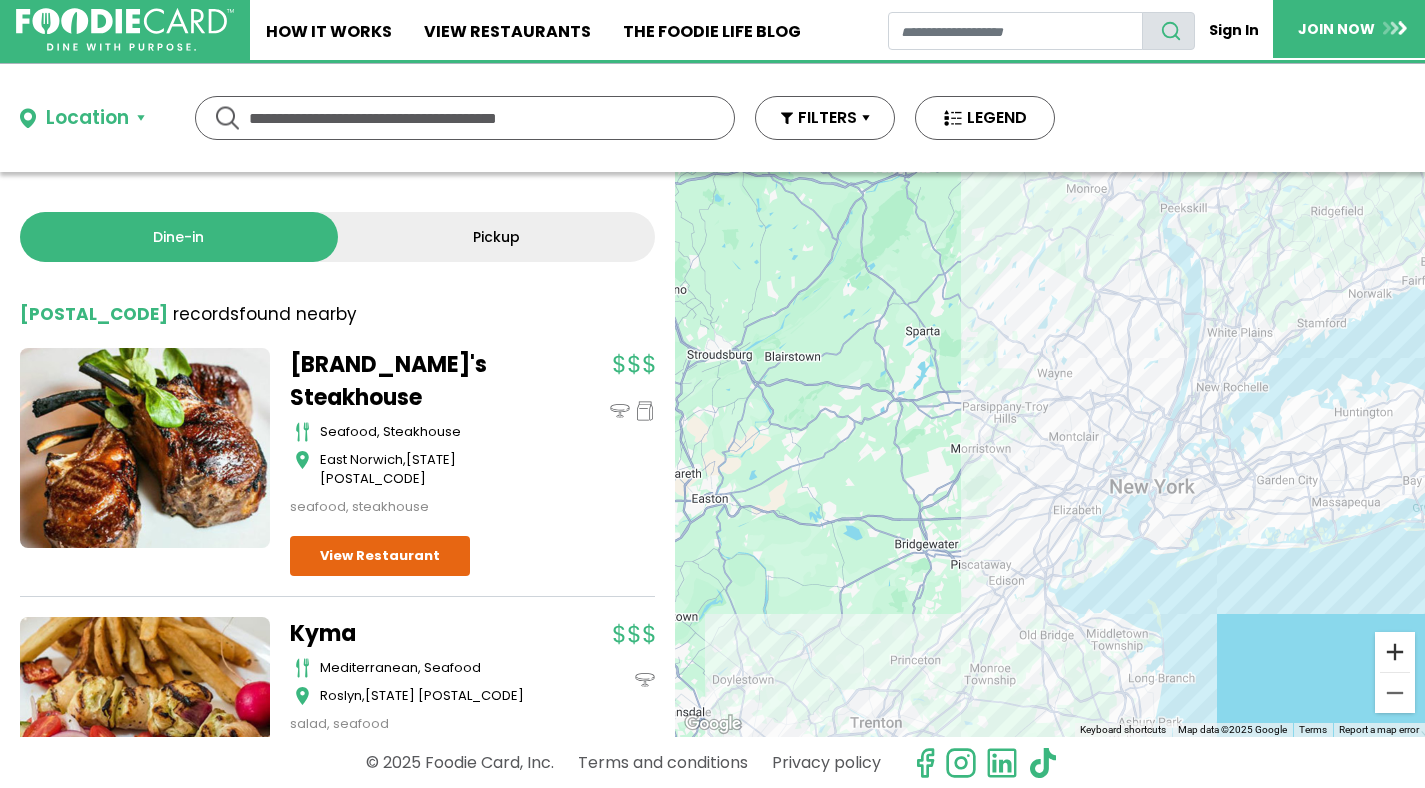click at bounding box center [1395, 652] 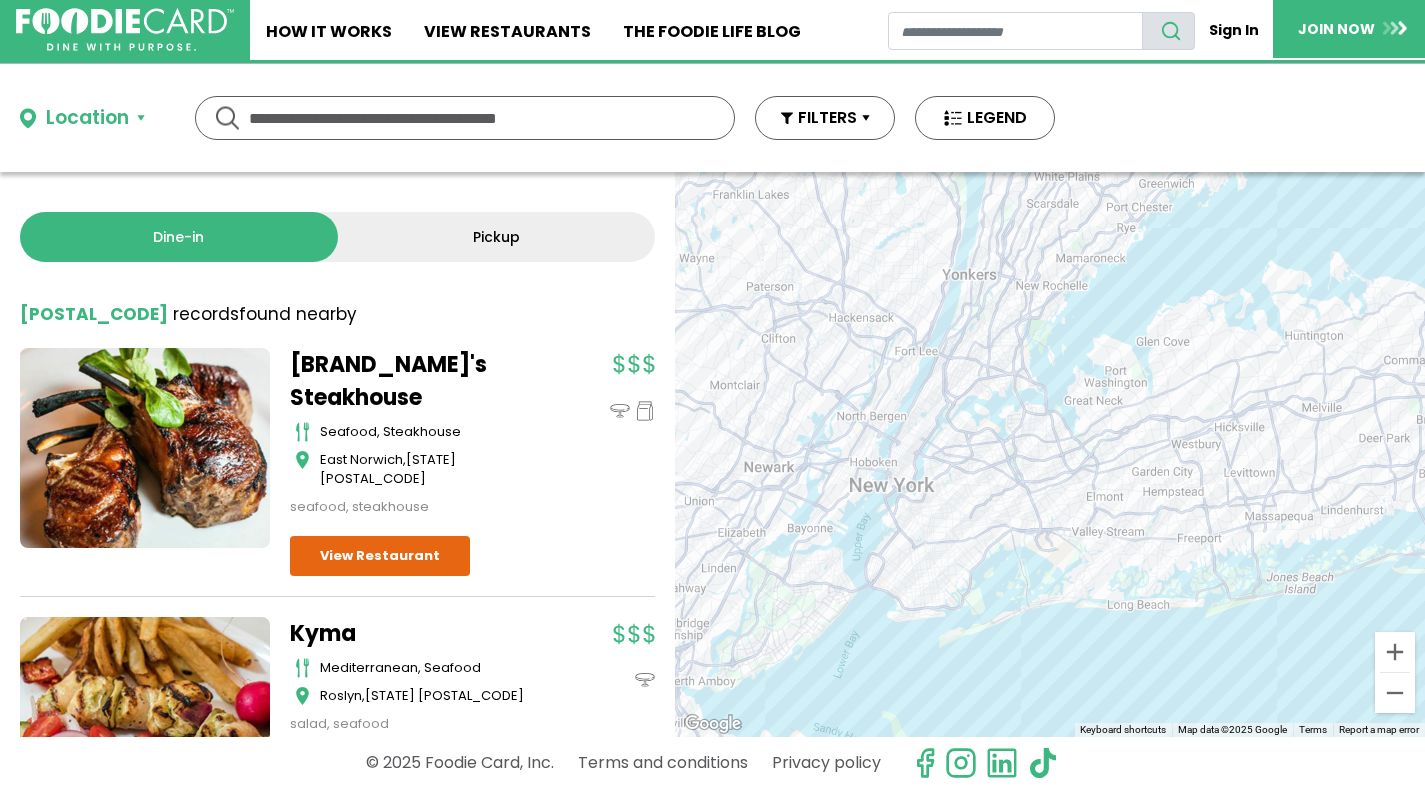 drag, startPoint x: 1171, startPoint y: 484, endPoint x: 802, endPoint y: 452, distance: 370.38495 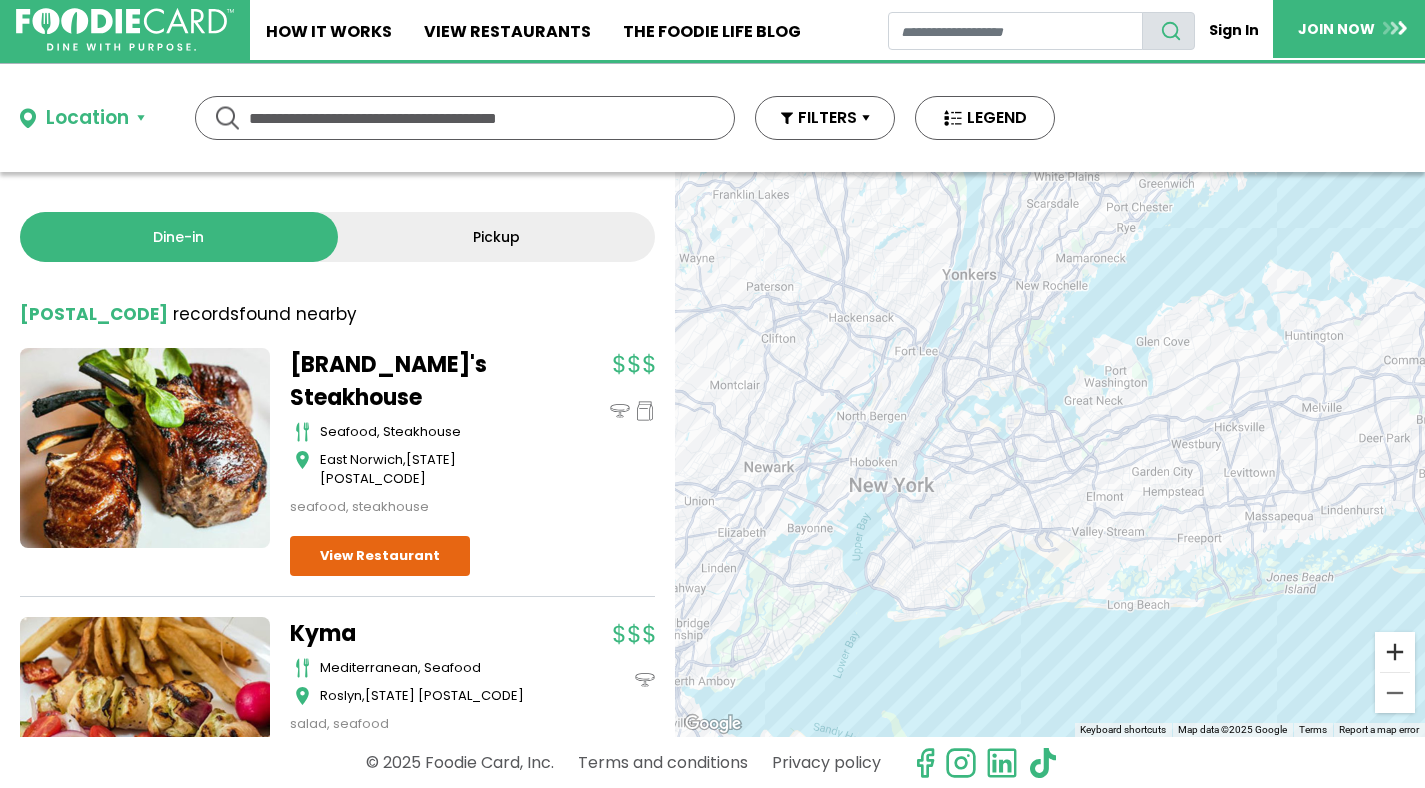 click at bounding box center [1395, 652] 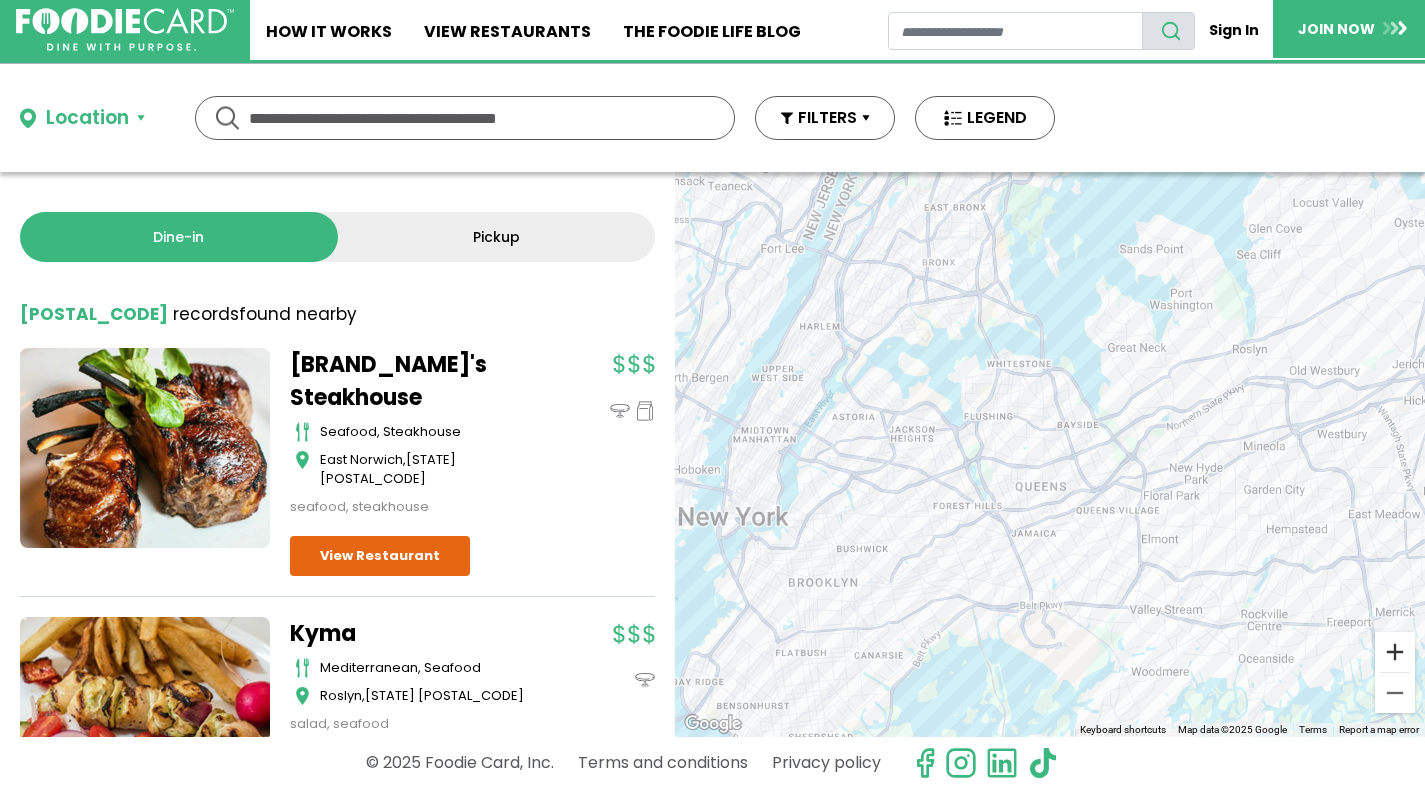click at bounding box center [1395, 652] 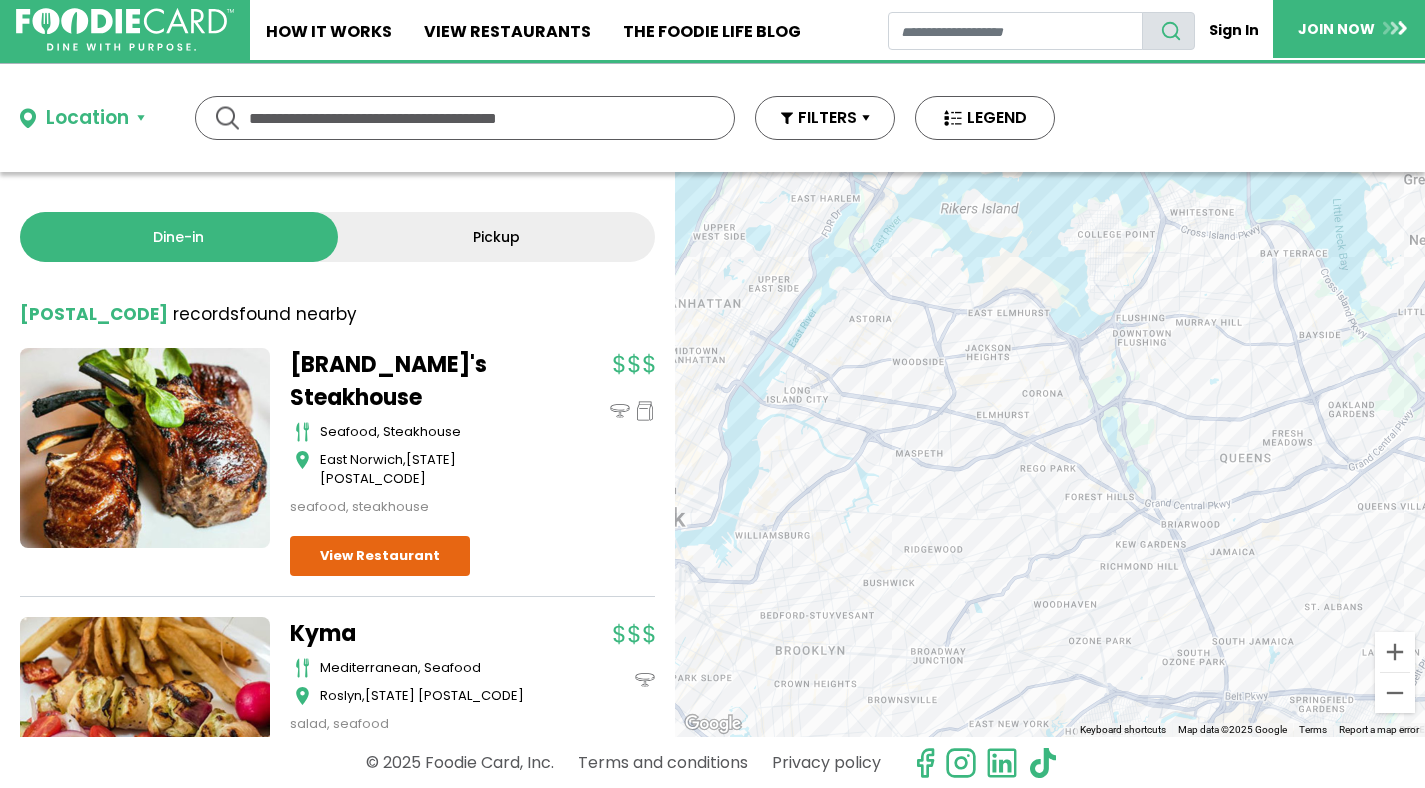 drag, startPoint x: 1208, startPoint y: 644, endPoint x: 1422, endPoint y: 591, distance: 220.46542 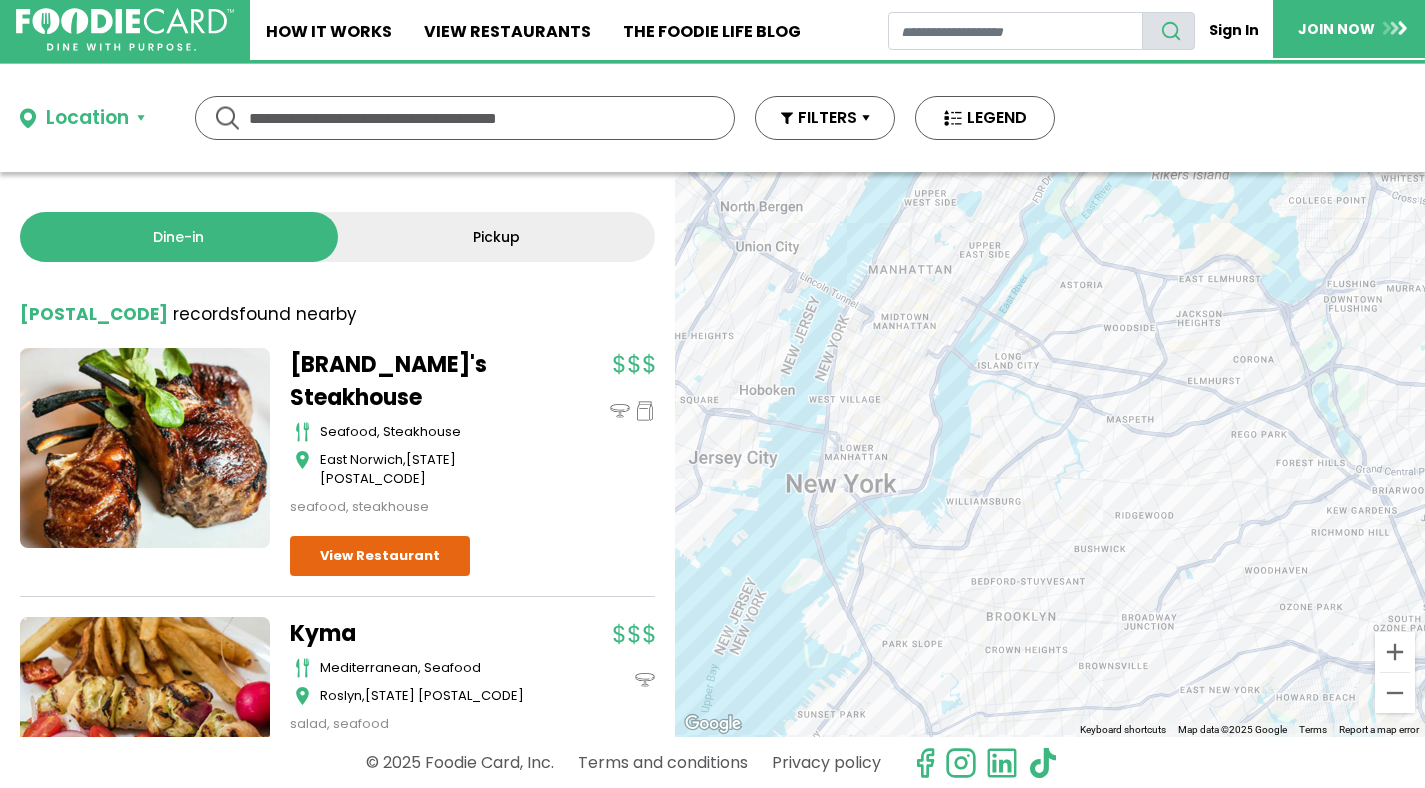 drag, startPoint x: 849, startPoint y: 499, endPoint x: 967, endPoint y: 496, distance: 118.03813 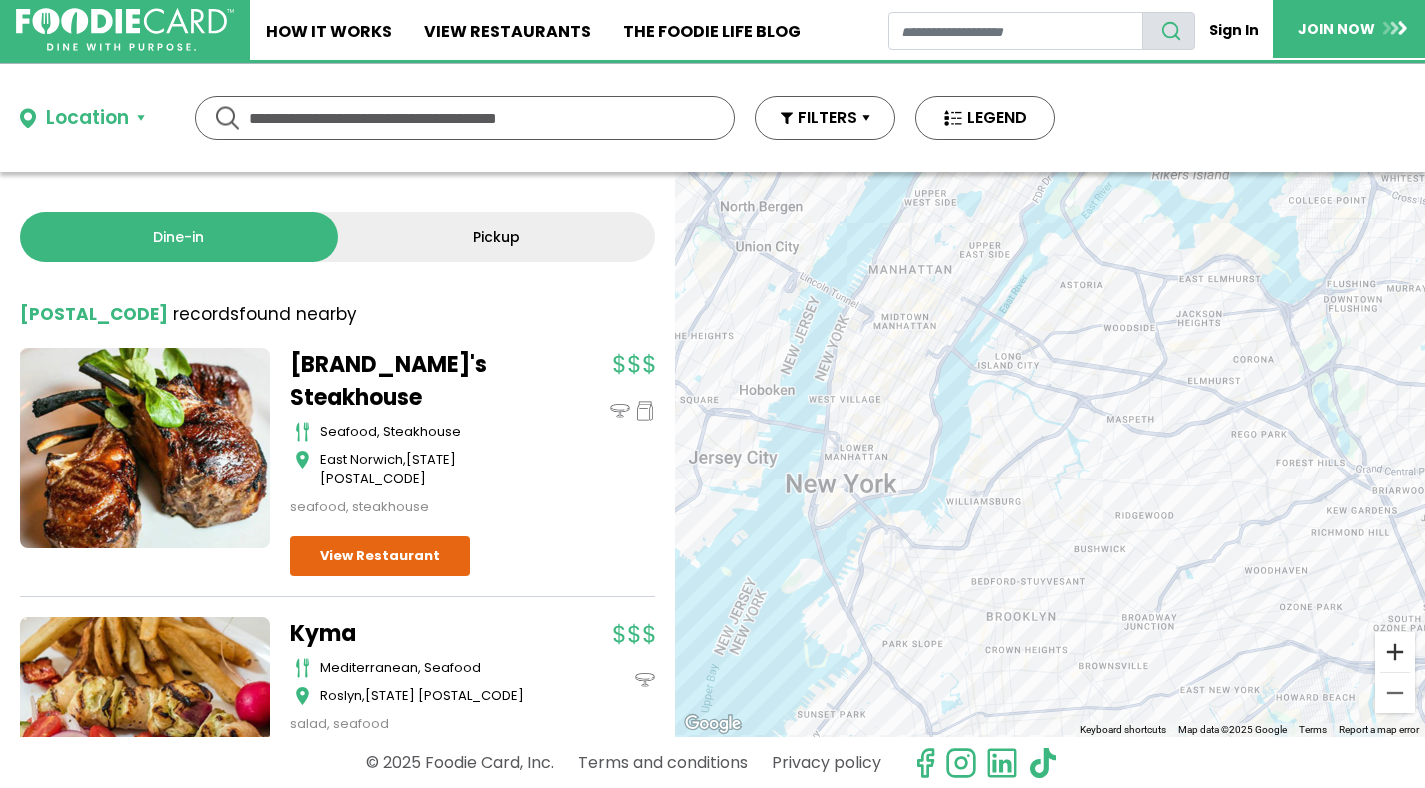 click at bounding box center (1395, 652) 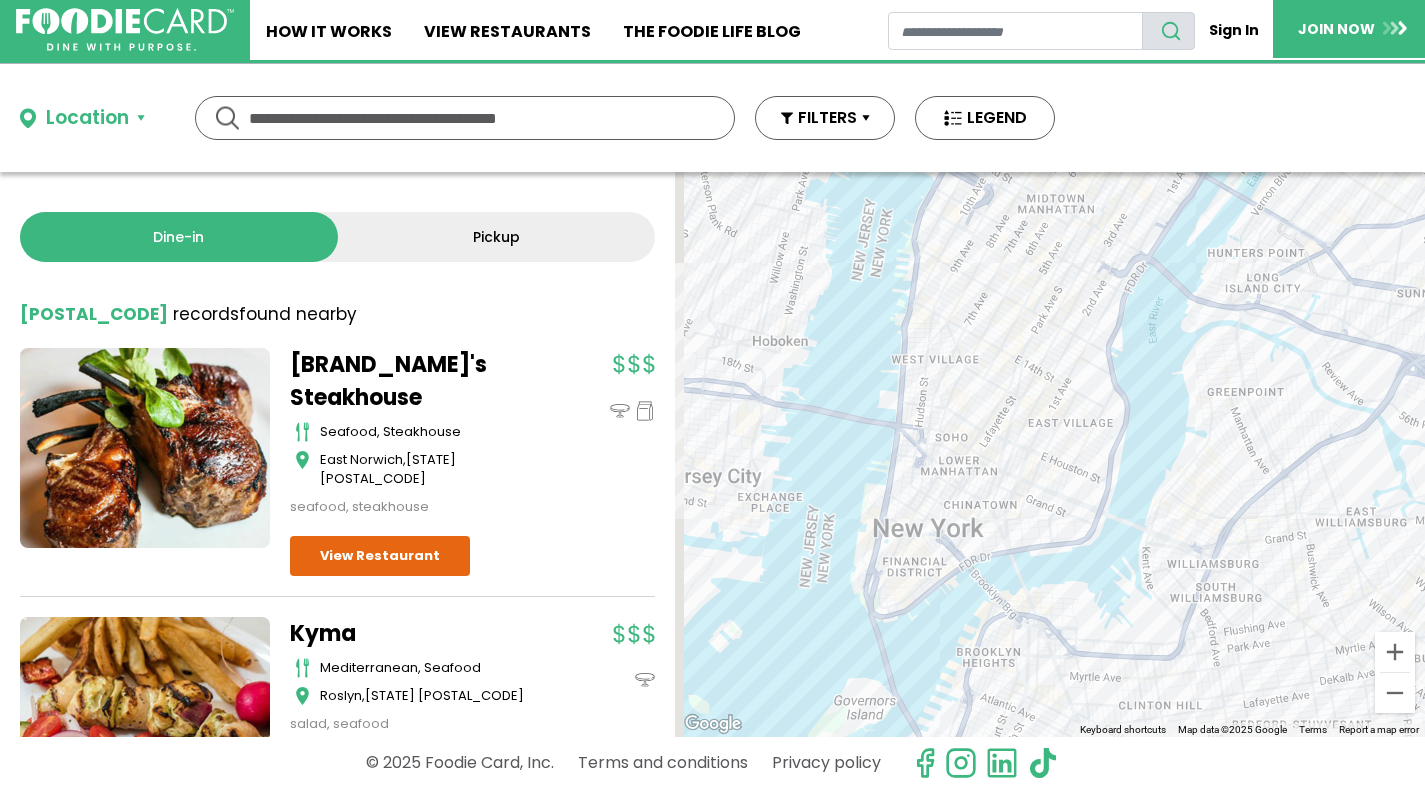 drag, startPoint x: 789, startPoint y: 574, endPoint x: 1092, endPoint y: 588, distance: 303.32327 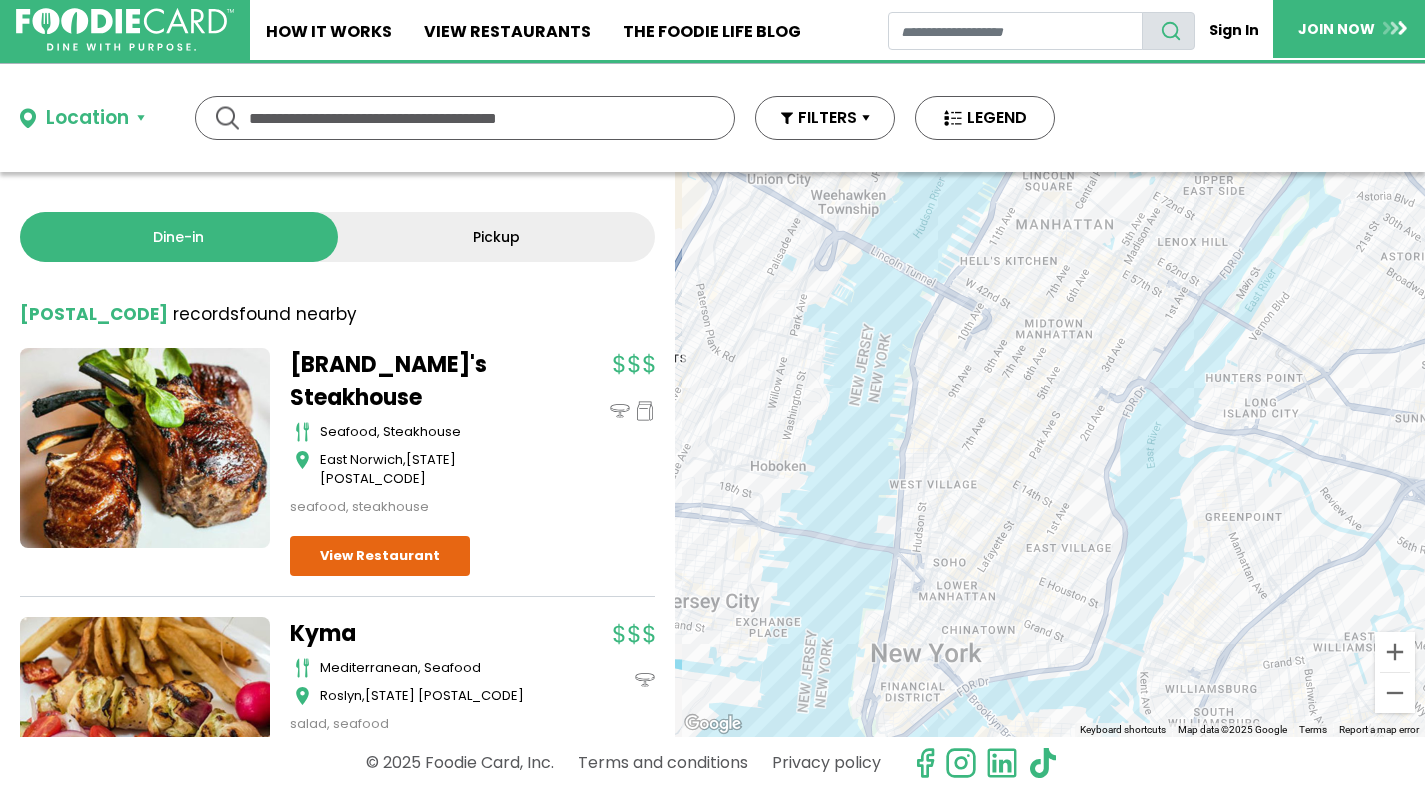 drag, startPoint x: 1130, startPoint y: 371, endPoint x: 1128, endPoint y: 505, distance: 134.01492 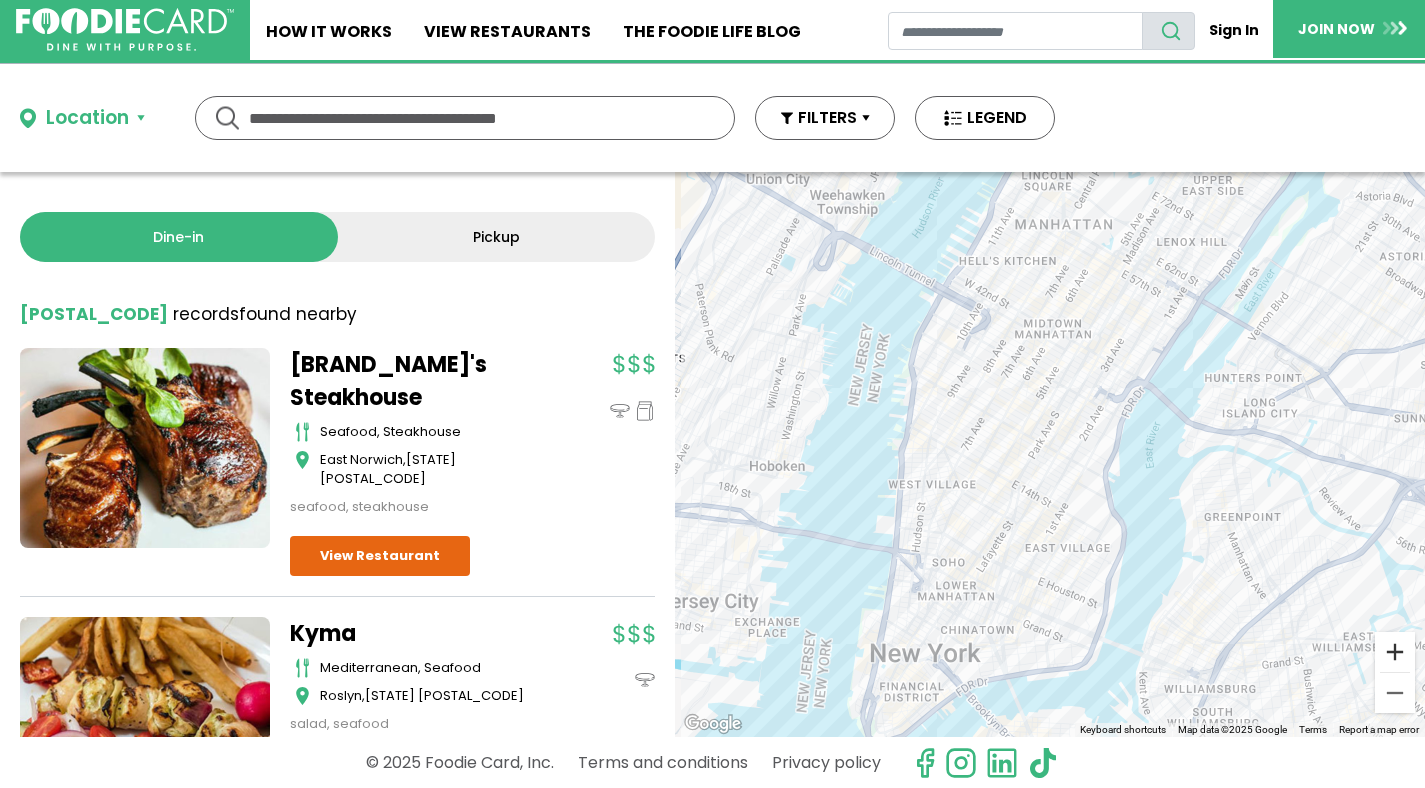 click at bounding box center (1395, 652) 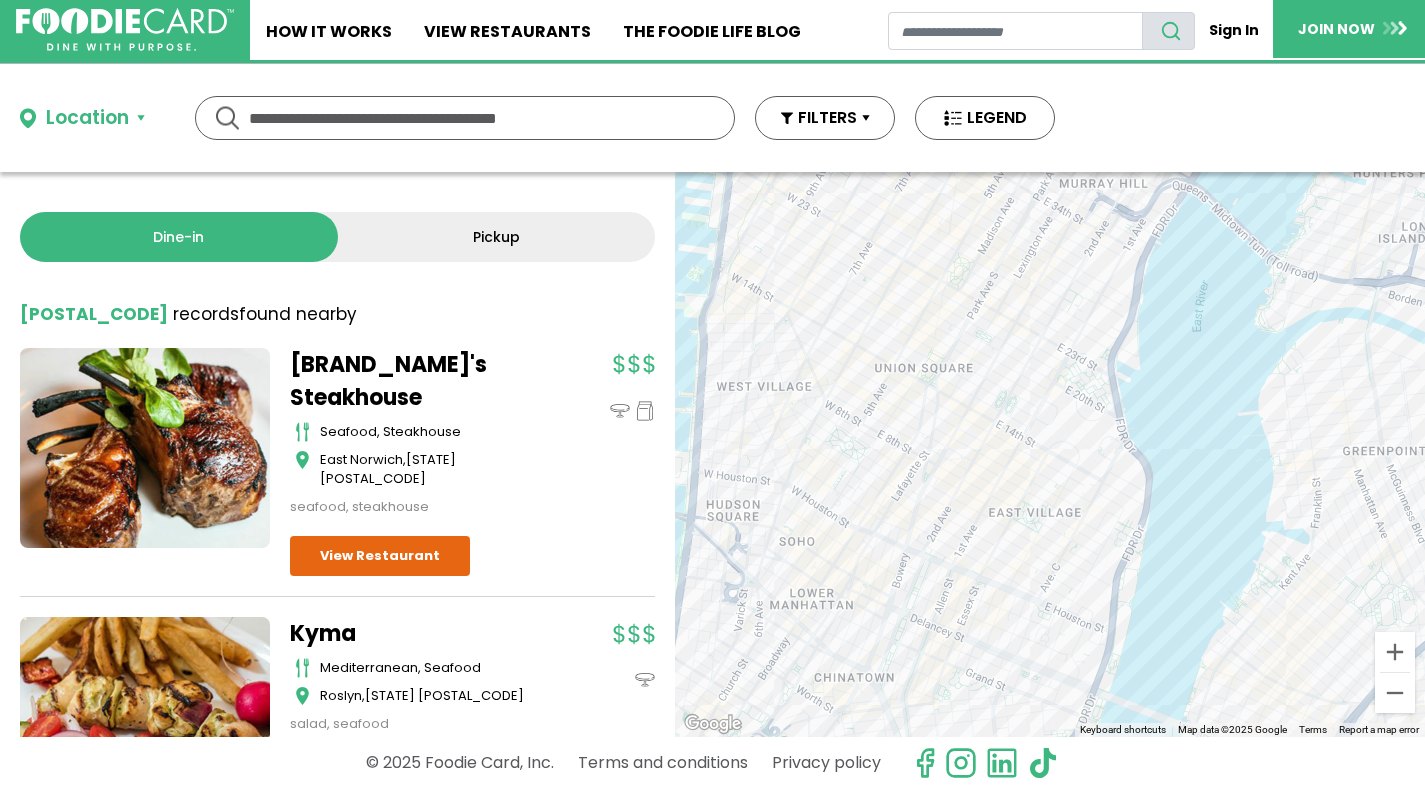 drag, startPoint x: 1201, startPoint y: 584, endPoint x: 1118, endPoint y: 553, distance: 88.60023 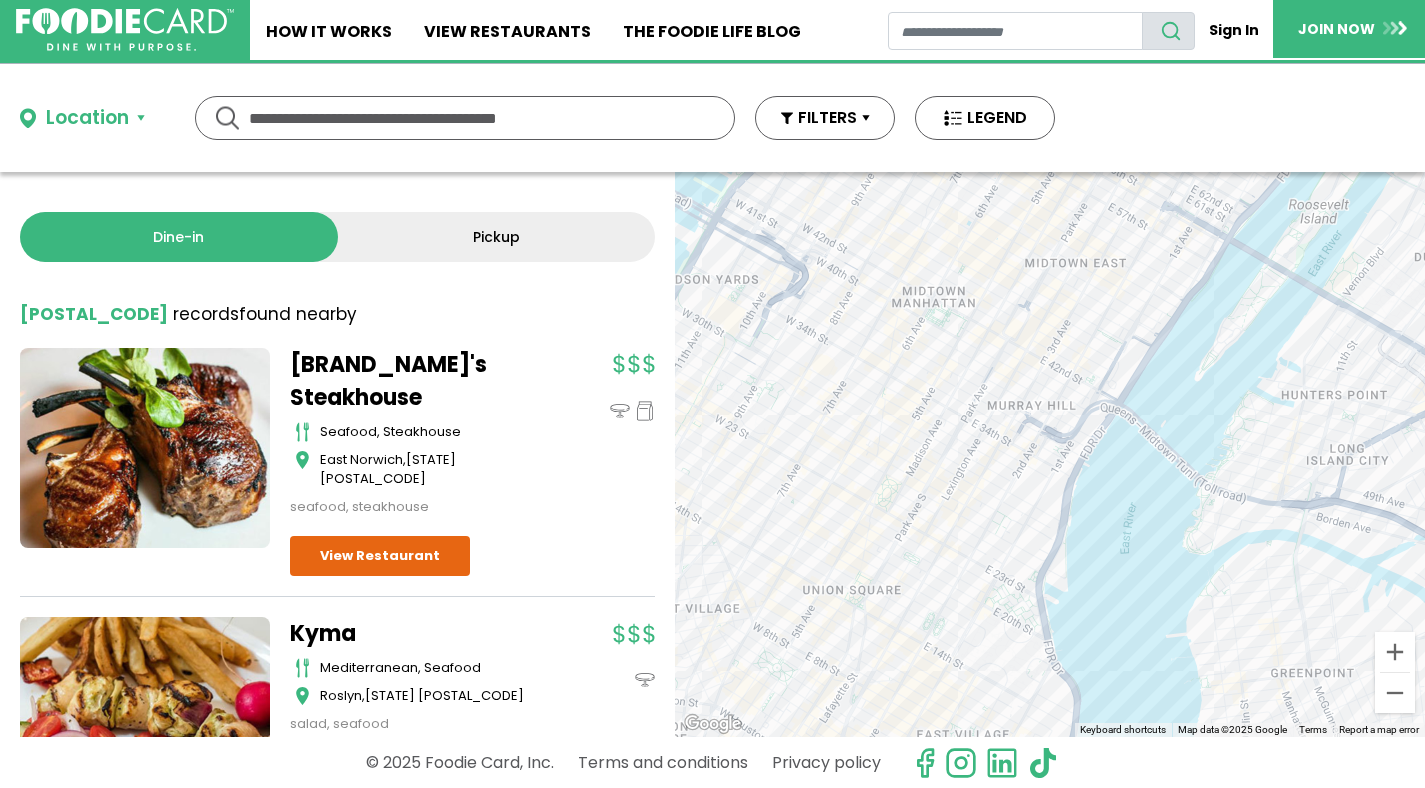 drag, startPoint x: 1132, startPoint y: 388, endPoint x: 1084, endPoint y: 578, distance: 195.96939 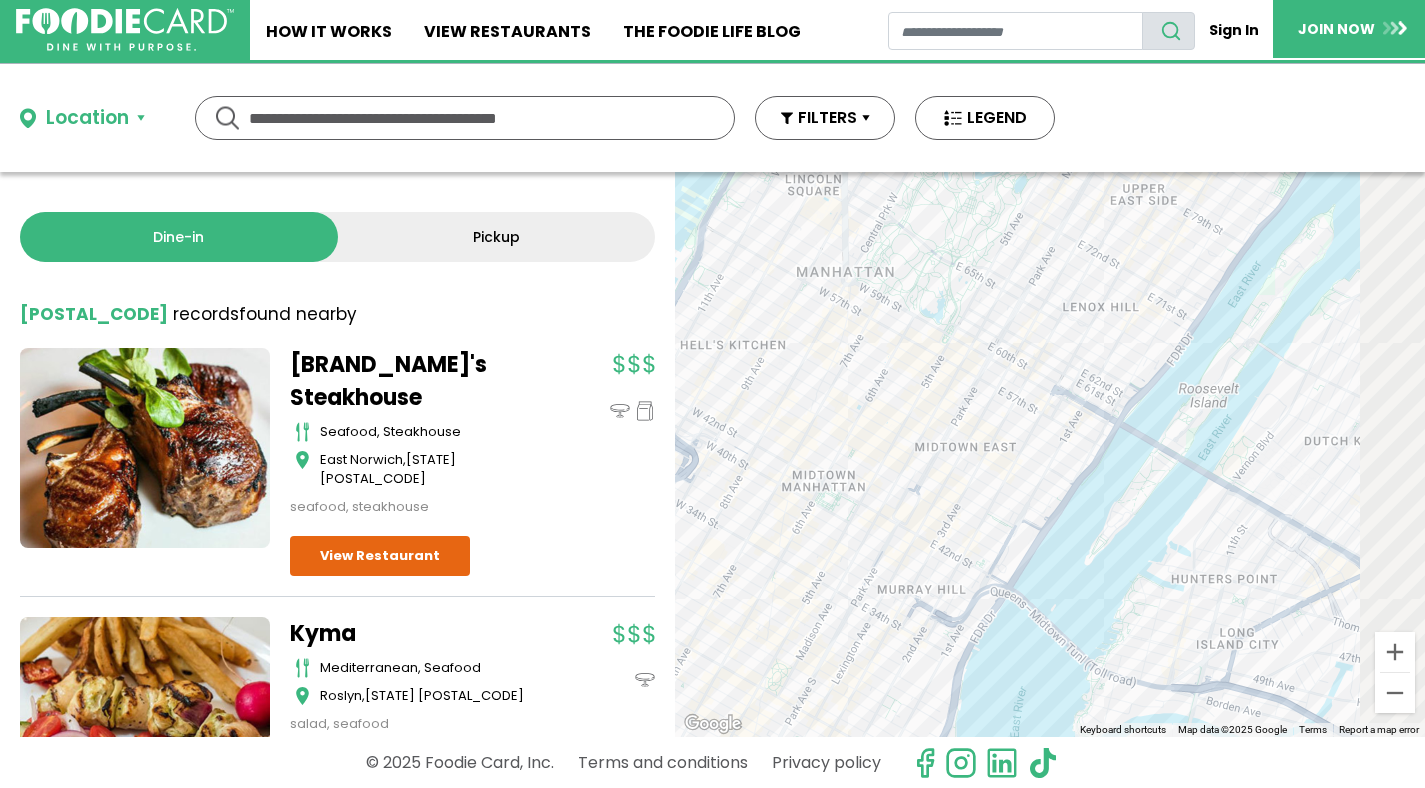 drag, startPoint x: 1145, startPoint y: 444, endPoint x: 1039, endPoint y: 596, distance: 185.31055 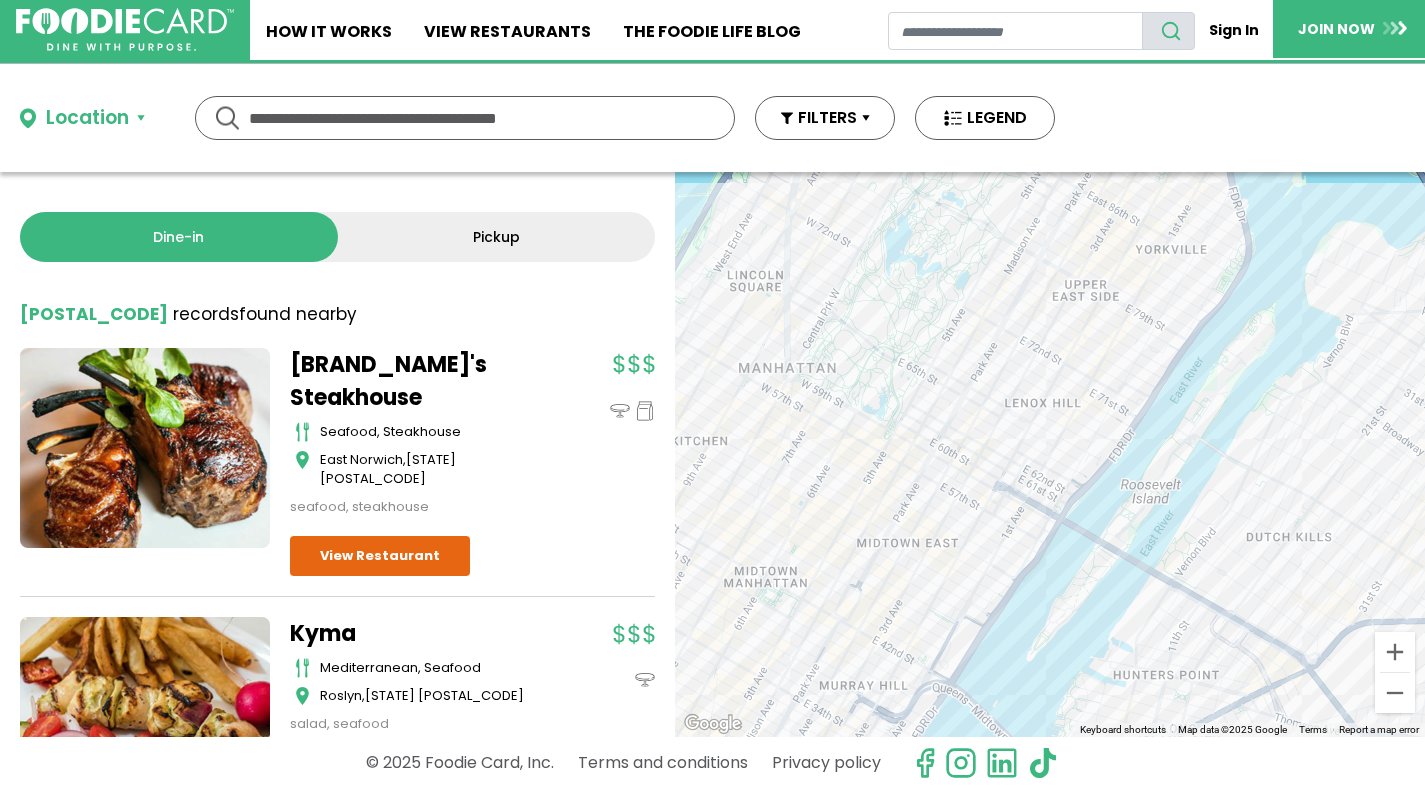 drag, startPoint x: 1163, startPoint y: 458, endPoint x: 1102, endPoint y: 559, distance: 117.99152 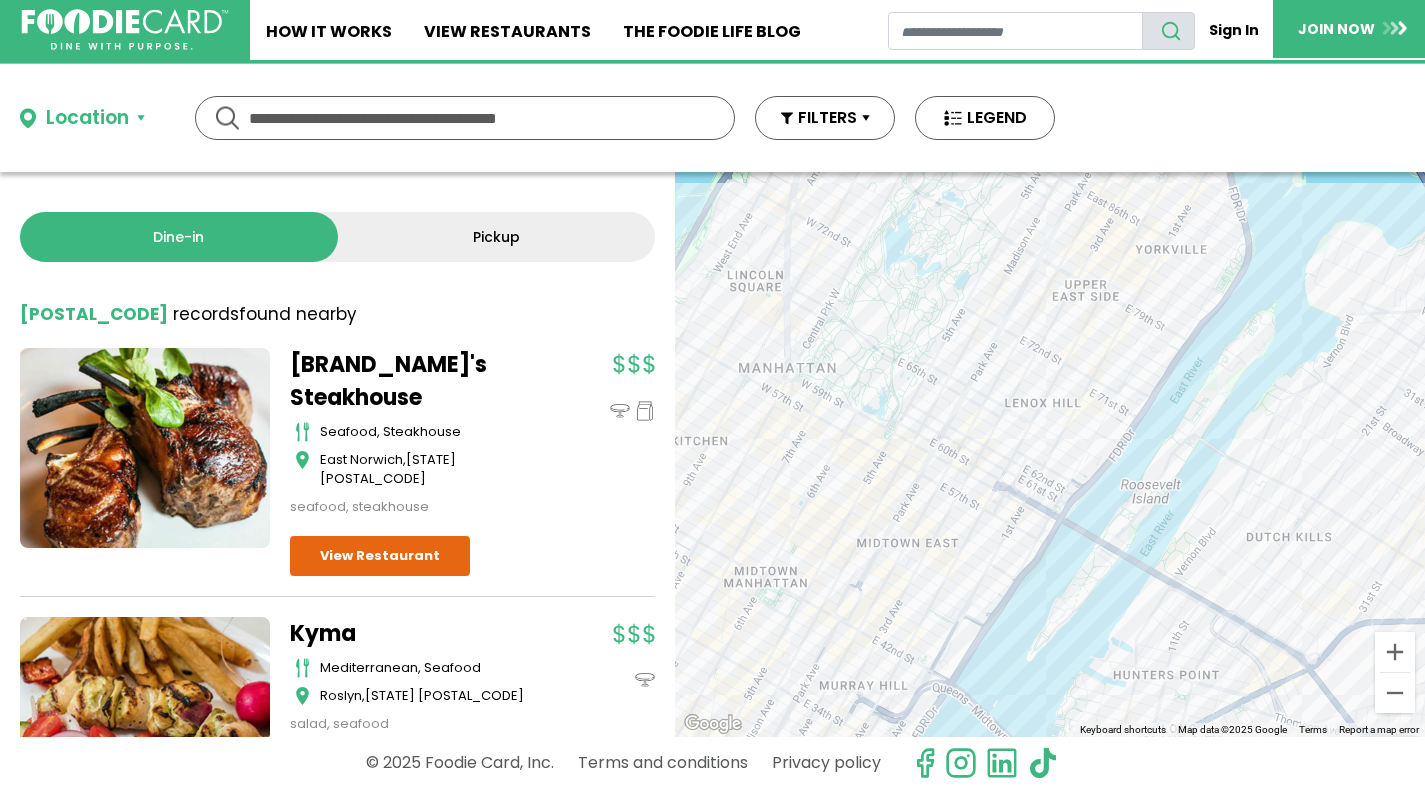click at bounding box center (124, 30) 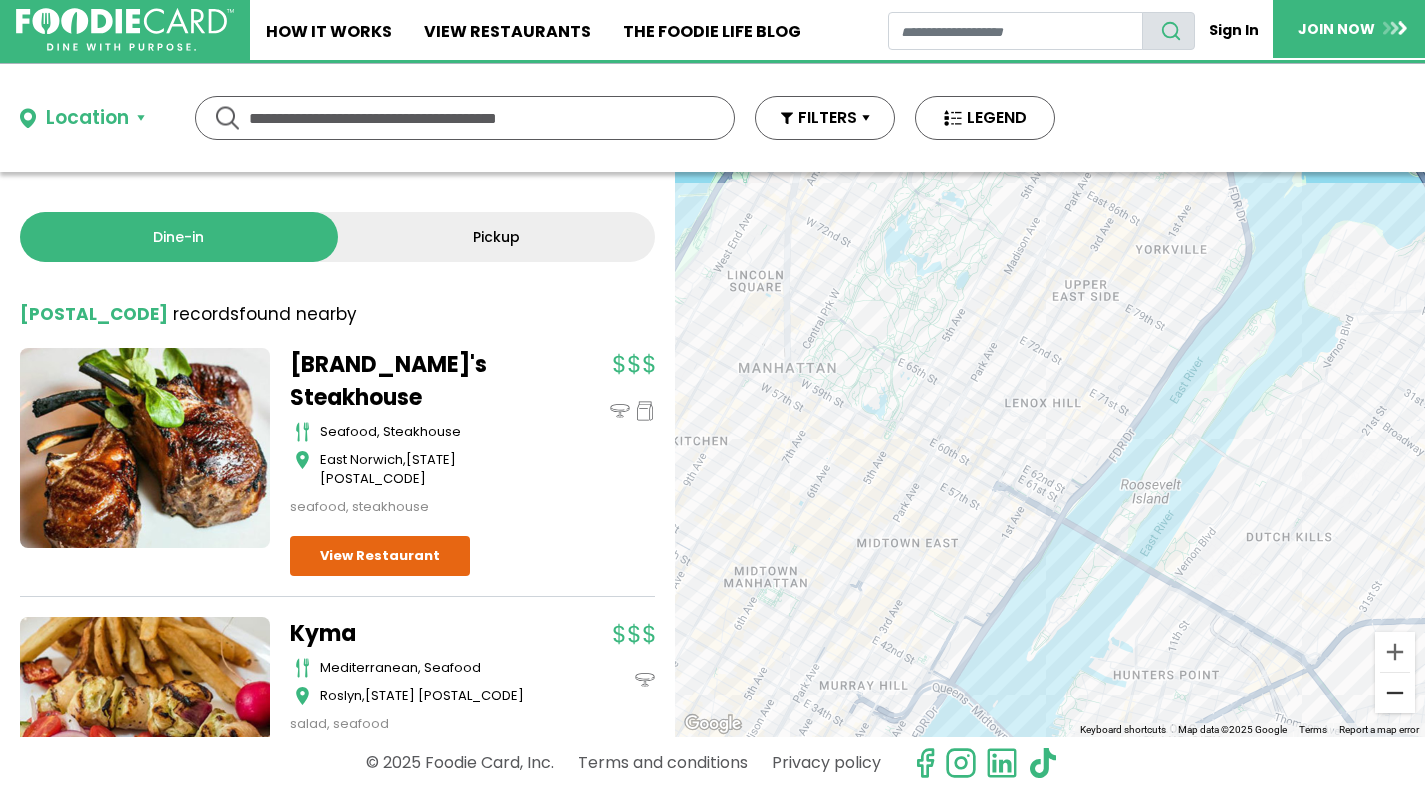 click at bounding box center [1395, 693] 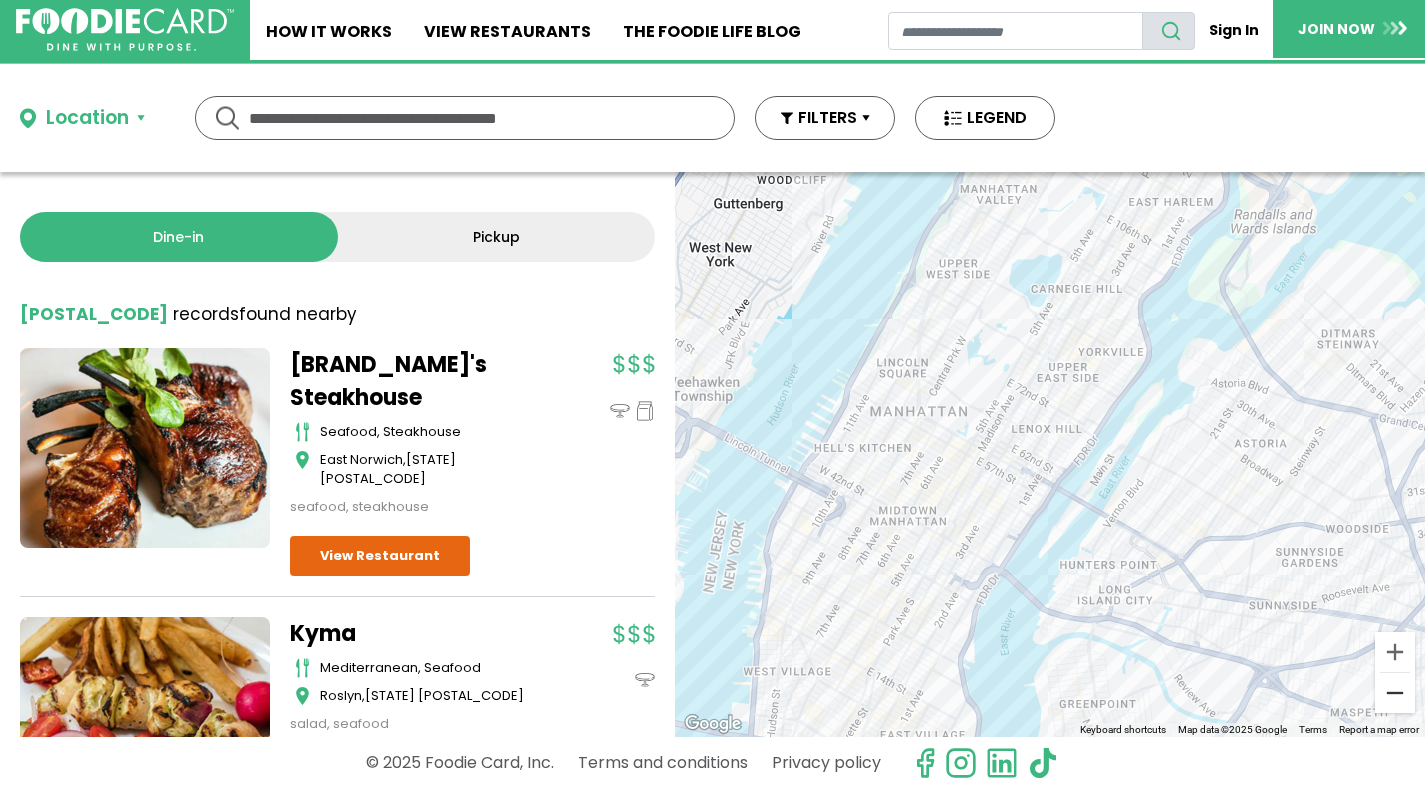 click at bounding box center [1395, 693] 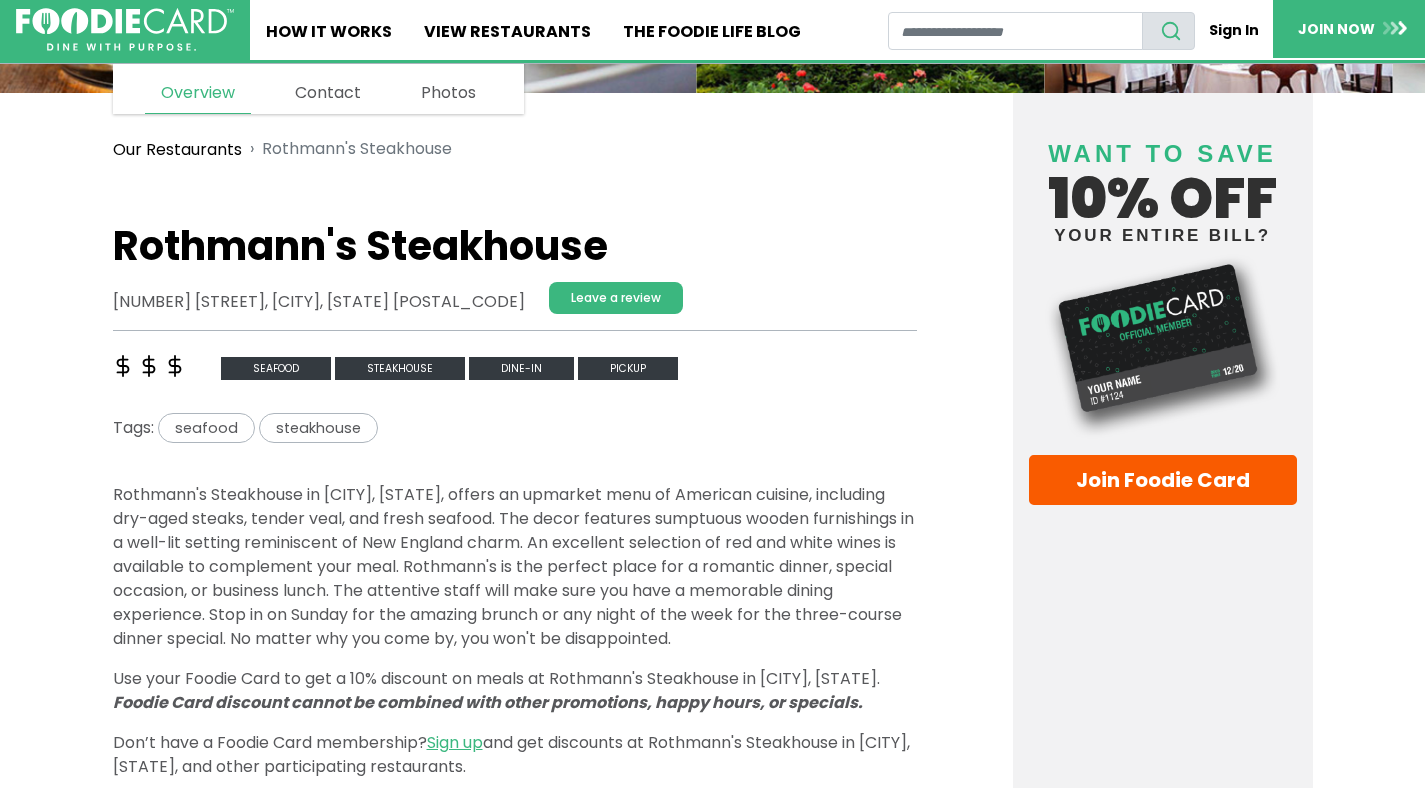scroll, scrollTop: 351, scrollLeft: 0, axis: vertical 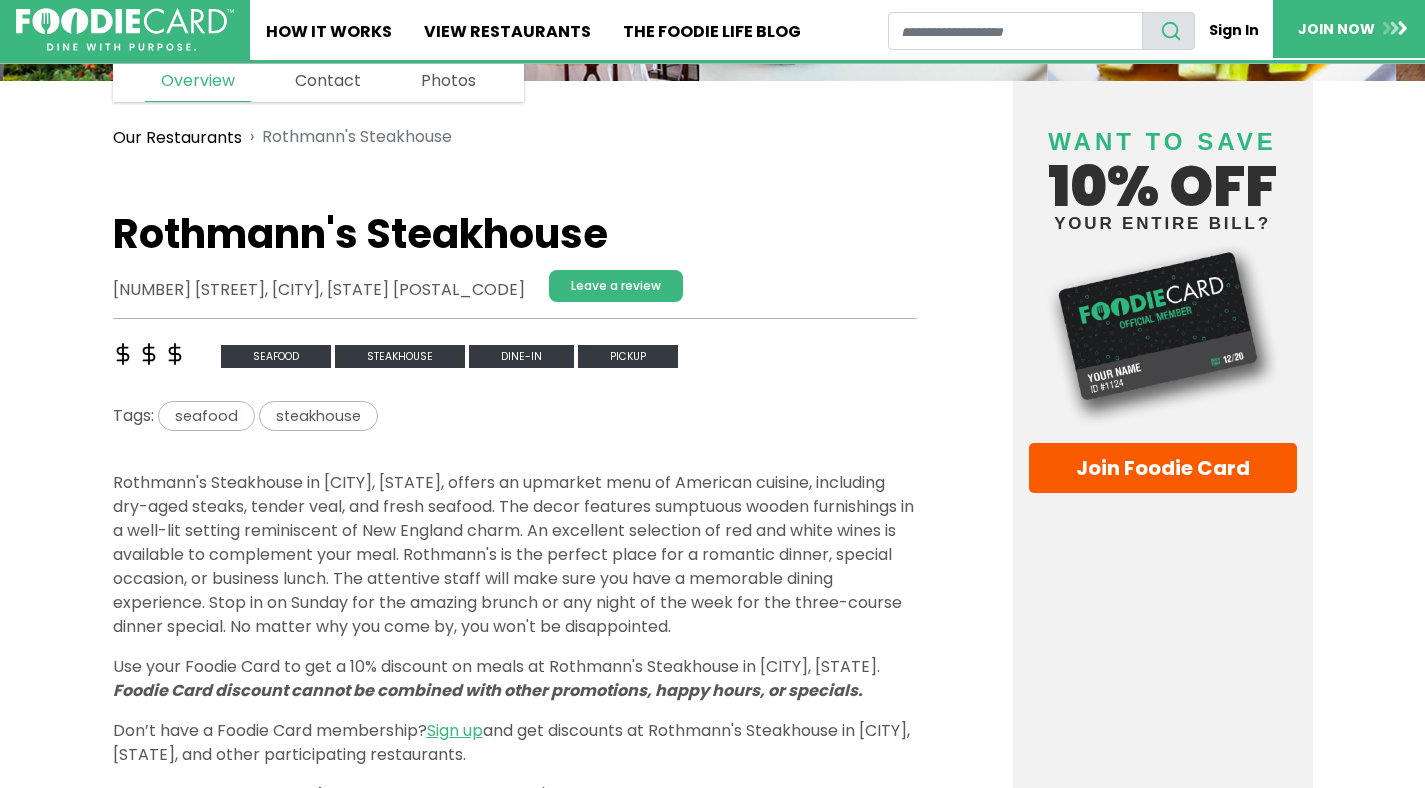 drag, startPoint x: 259, startPoint y: 505, endPoint x: 889, endPoint y: 759, distance: 679.27606 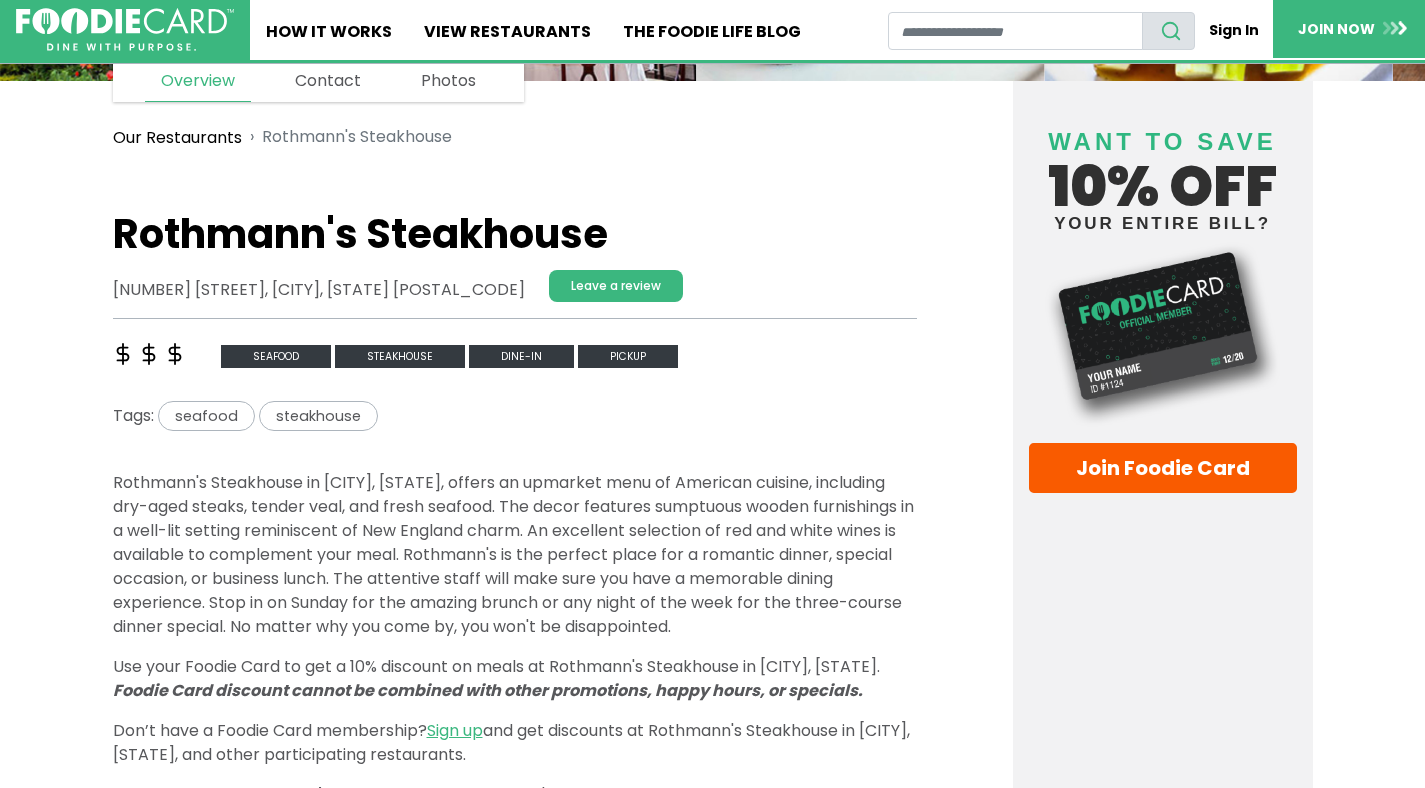 click on "Don’t have a Foodie Card membership? Sign up and get discounts at Rothmann's Steakhouse in [CITY], [STATE], and other participating restaurants." at bounding box center (515, 743) 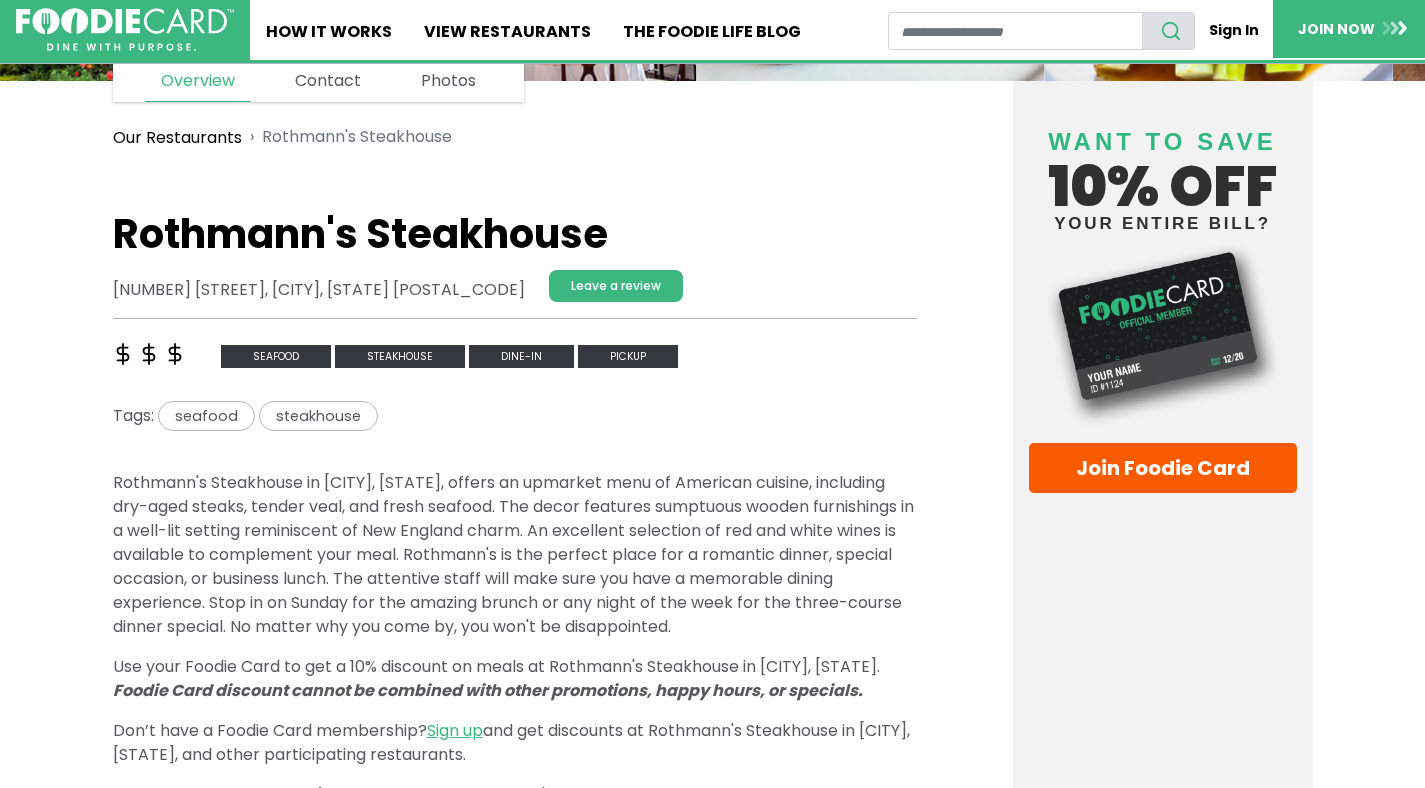 drag, startPoint x: 818, startPoint y: 752, endPoint x: 638, endPoint y: 550, distance: 270.56238 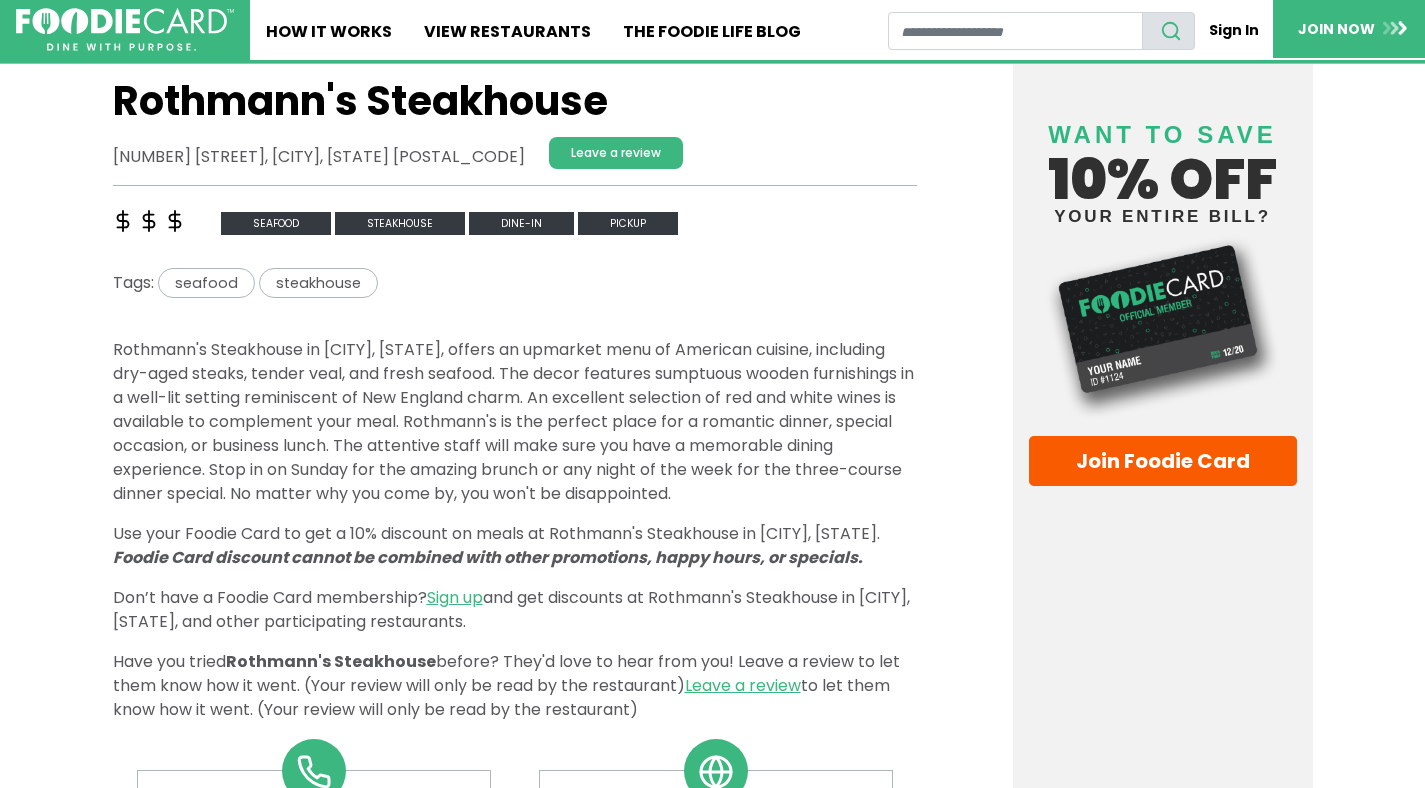 scroll, scrollTop: 748, scrollLeft: 0, axis: vertical 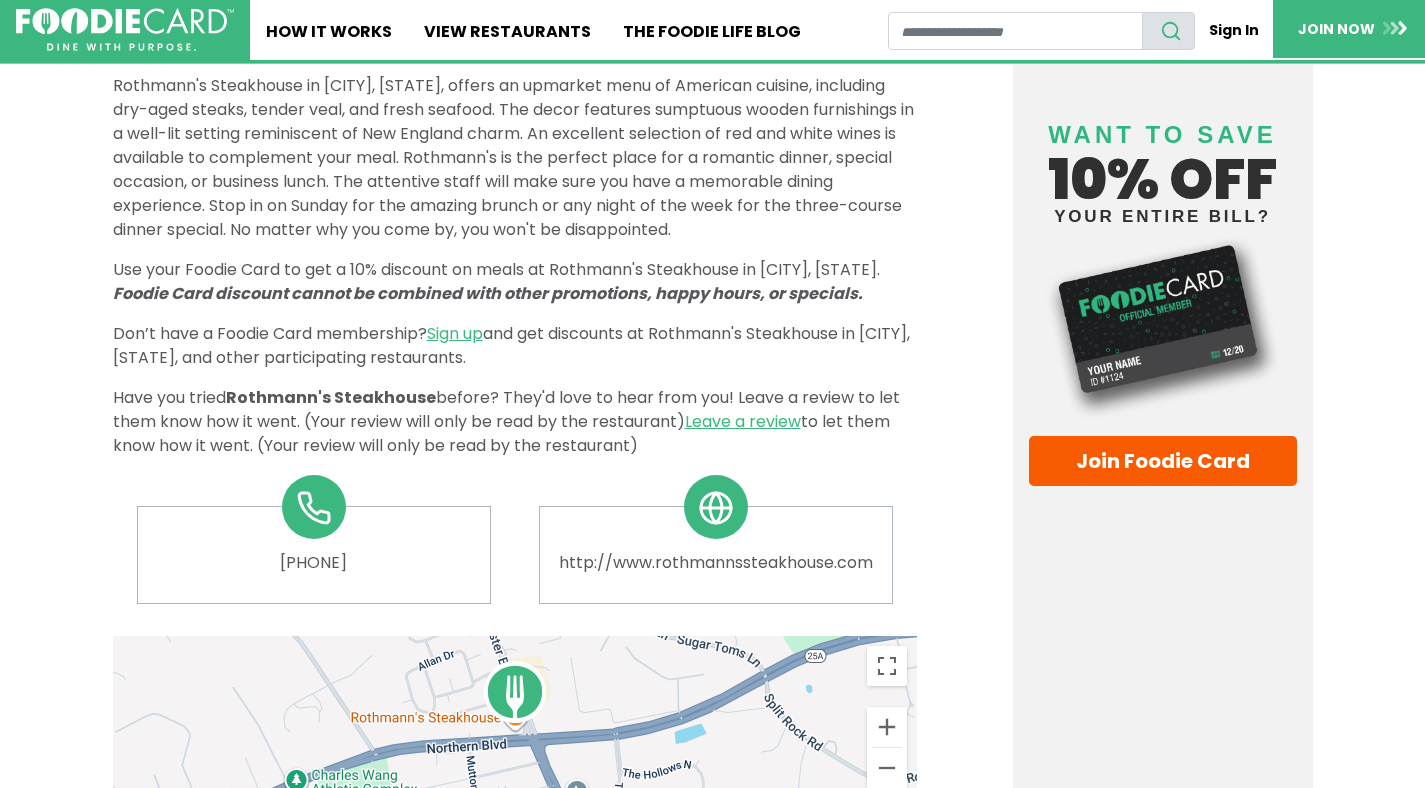drag, startPoint x: 502, startPoint y: 413, endPoint x: 807, endPoint y: 424, distance: 305.1983 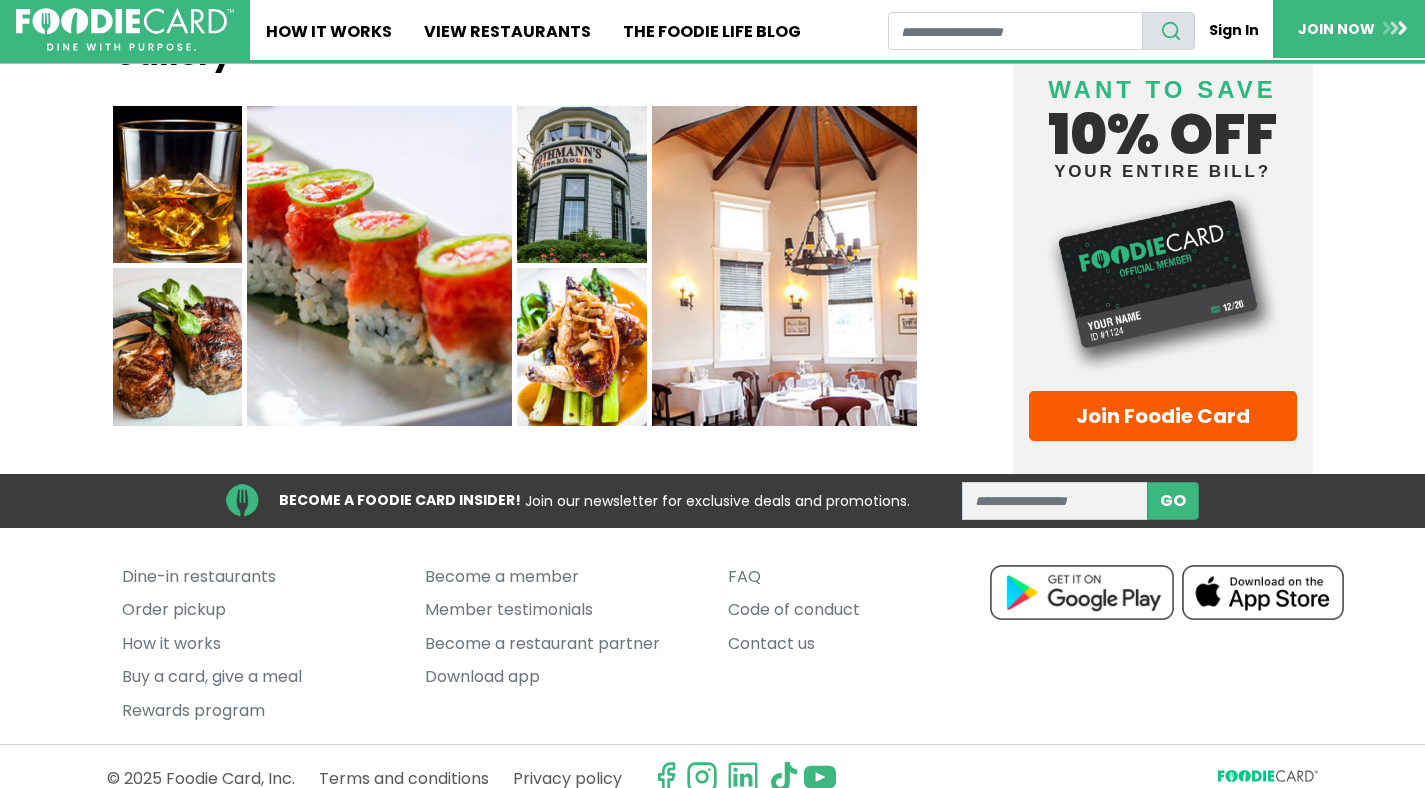 scroll, scrollTop: 1499, scrollLeft: 0, axis: vertical 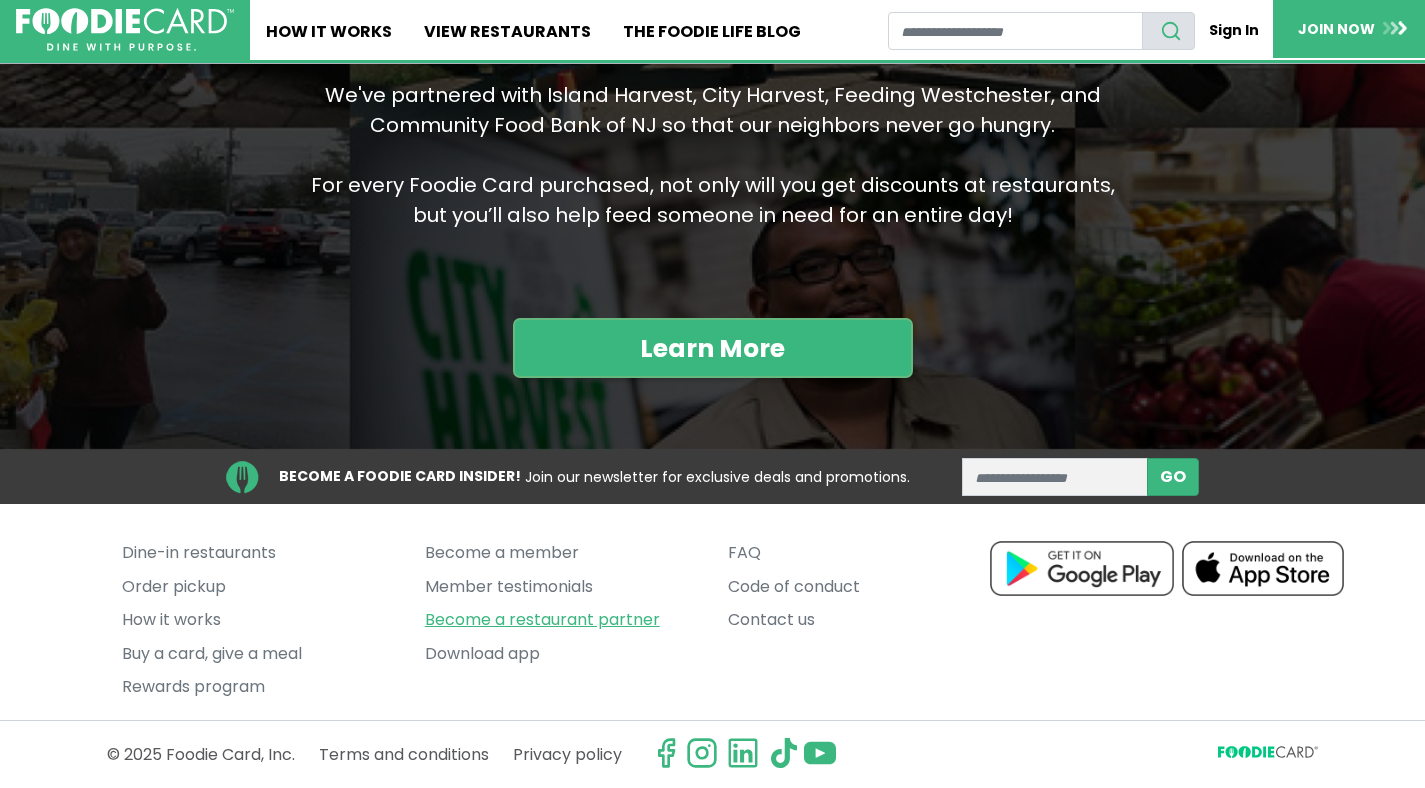 click on "Become a restaurant partner" at bounding box center [561, 620] 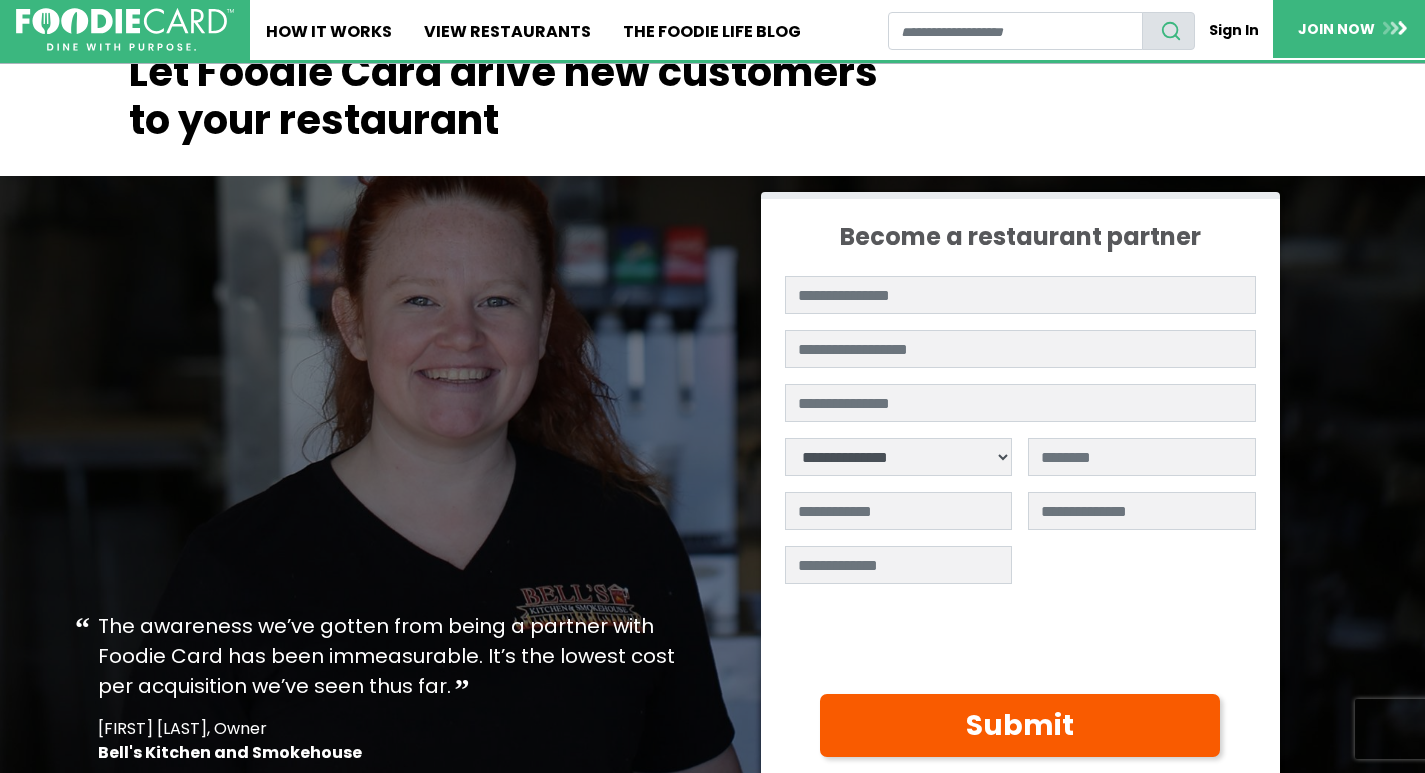 scroll, scrollTop: 154, scrollLeft: 0, axis: vertical 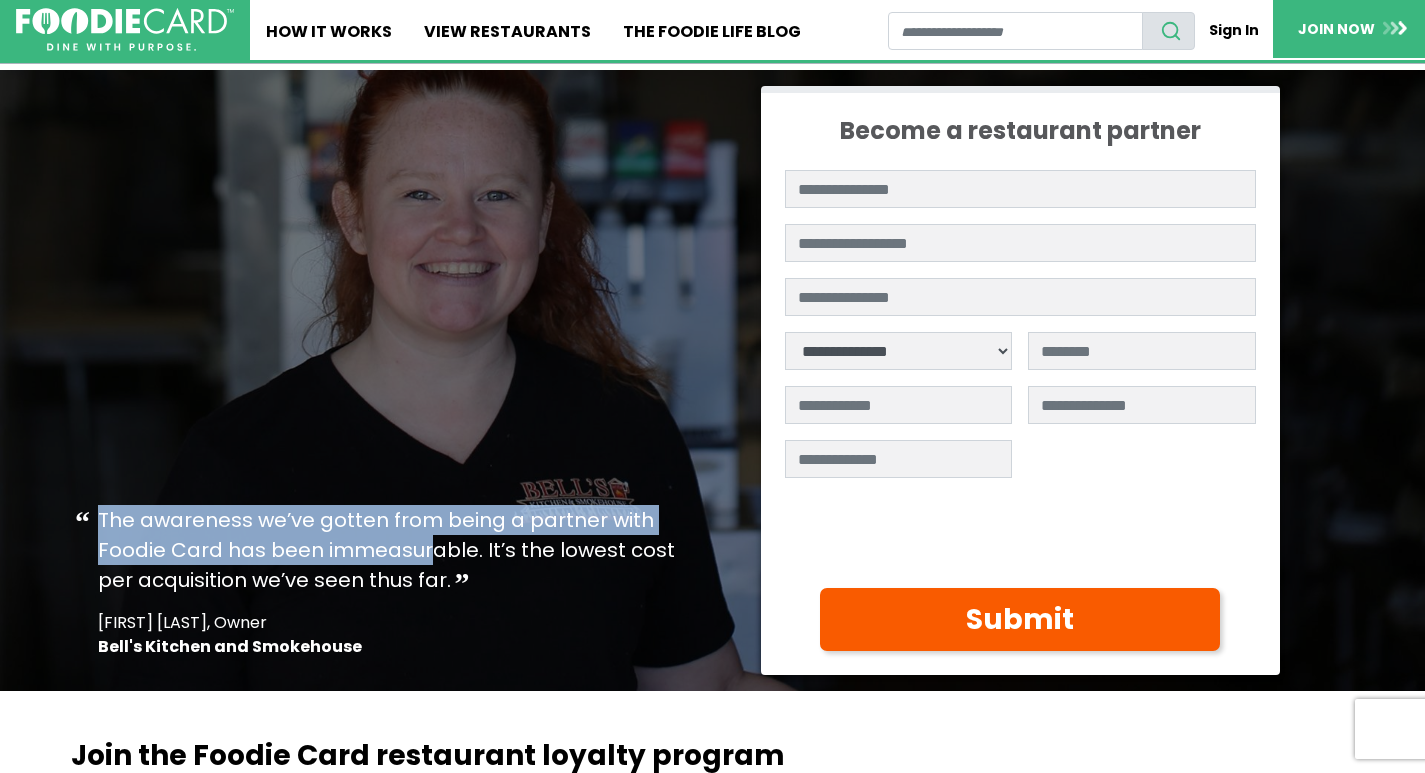 drag, startPoint x: 425, startPoint y: 563, endPoint x: 82, endPoint y: 496, distance: 349.48248 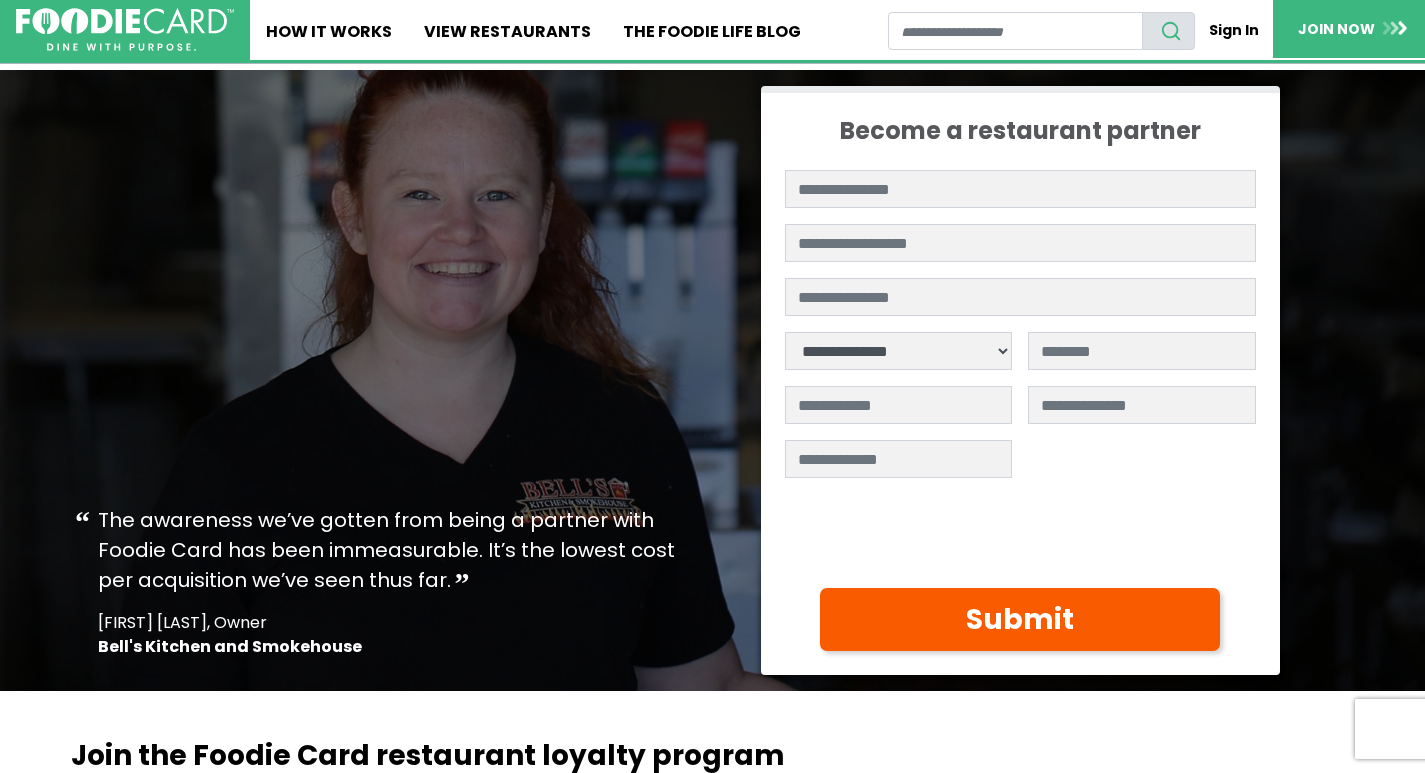 drag, startPoint x: 241, startPoint y: 544, endPoint x: 330, endPoint y: 552, distance: 89.358826 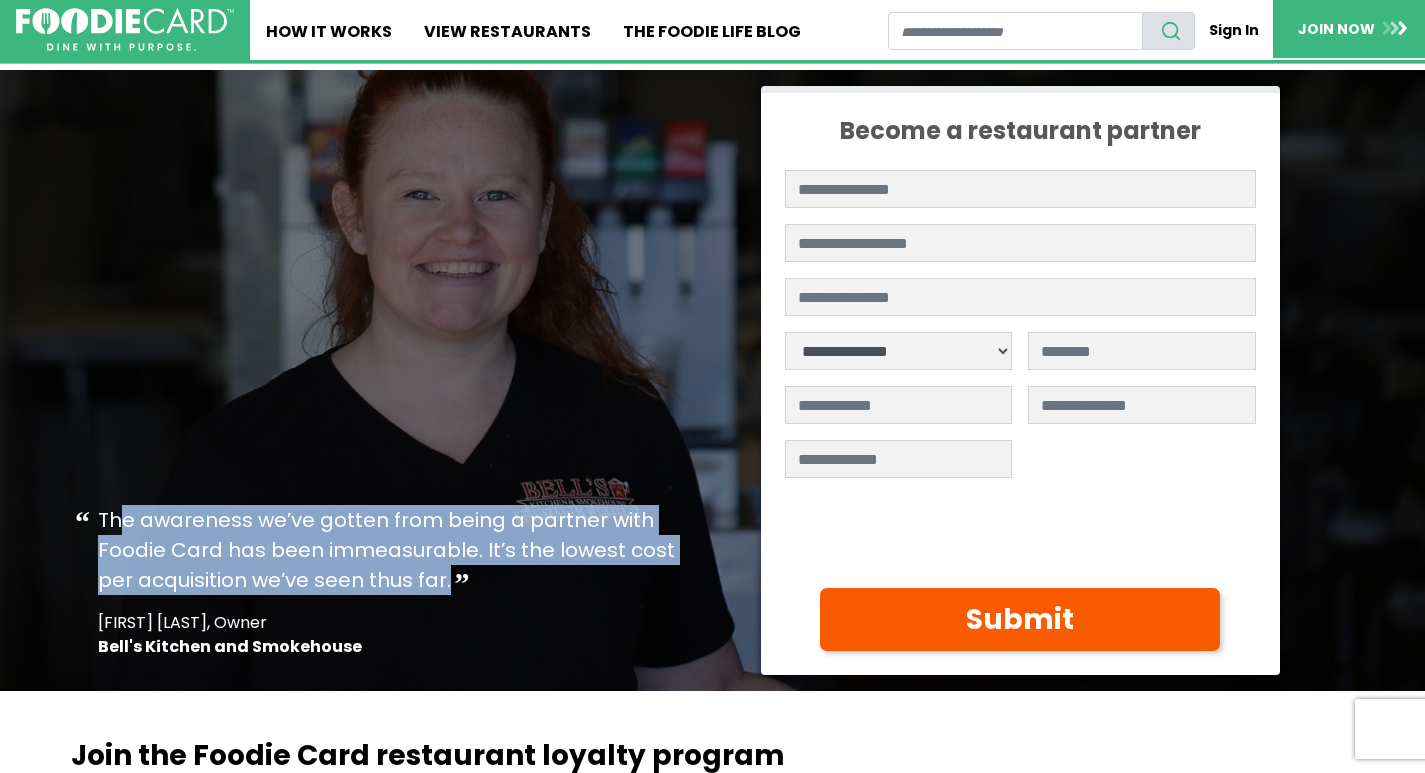 drag, startPoint x: 444, startPoint y: 567, endPoint x: 116, endPoint y: 517, distance: 331.7891 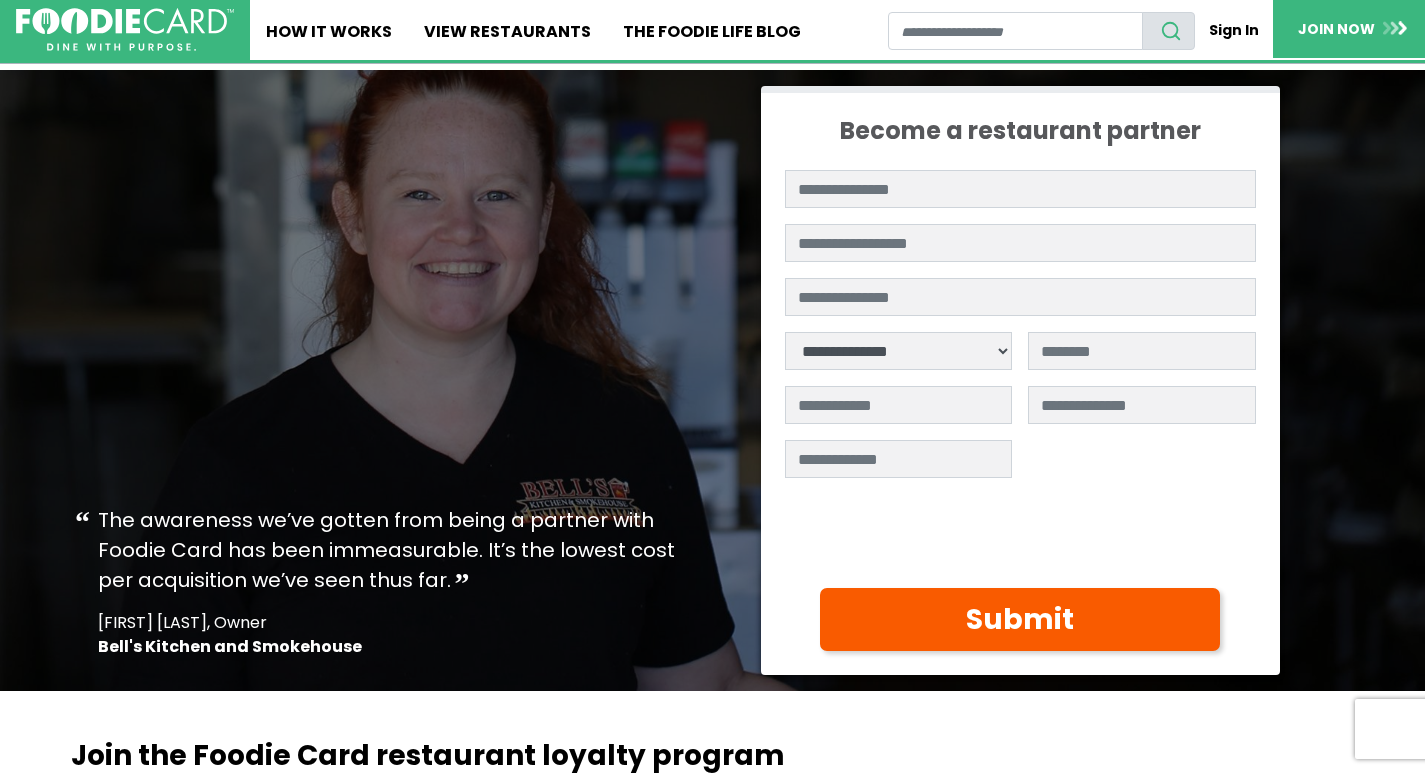 drag, startPoint x: 158, startPoint y: 578, endPoint x: 152, endPoint y: 565, distance: 14.3178215 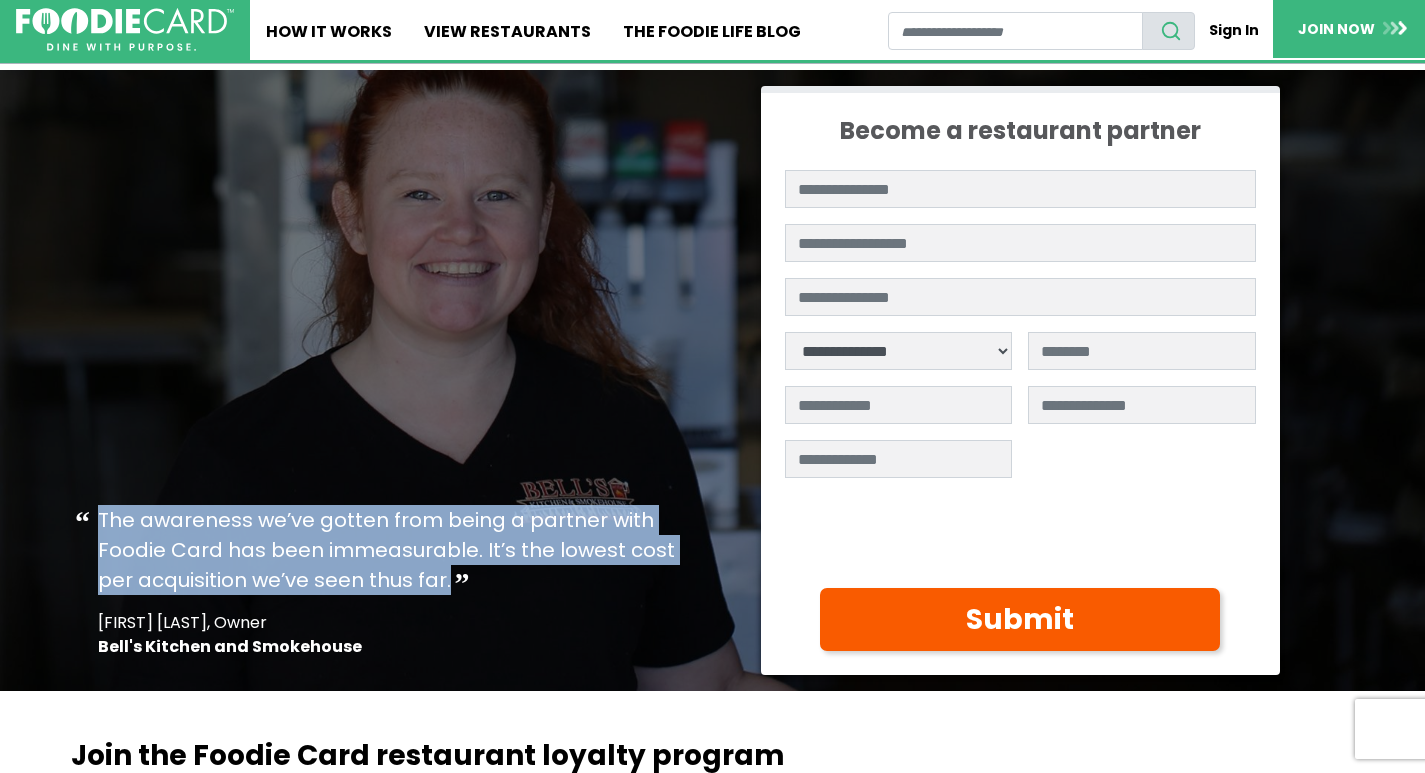 drag, startPoint x: 95, startPoint y: 509, endPoint x: 354, endPoint y: 605, distance: 276.21912 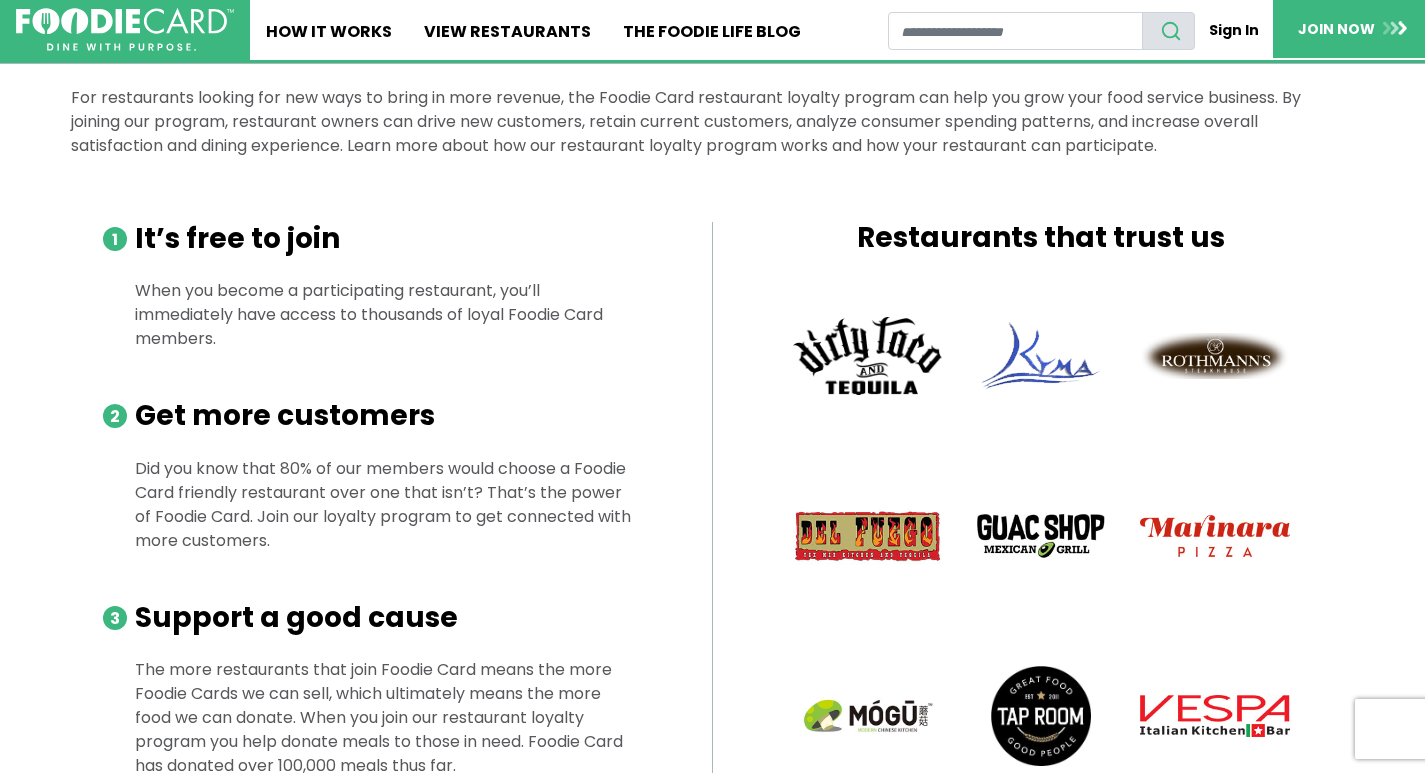 scroll, scrollTop: 858, scrollLeft: 0, axis: vertical 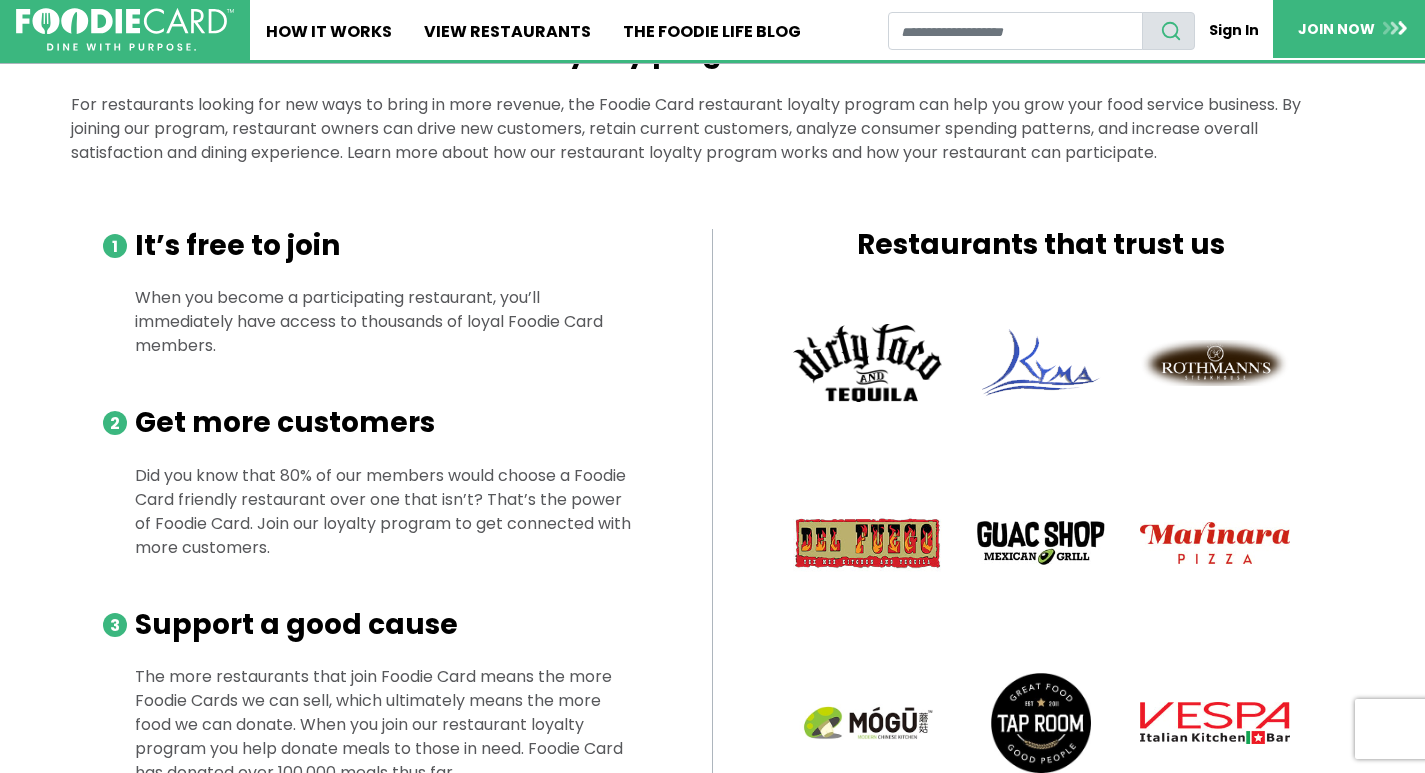drag, startPoint x: 232, startPoint y: 338, endPoint x: 271, endPoint y: 546, distance: 211.62466 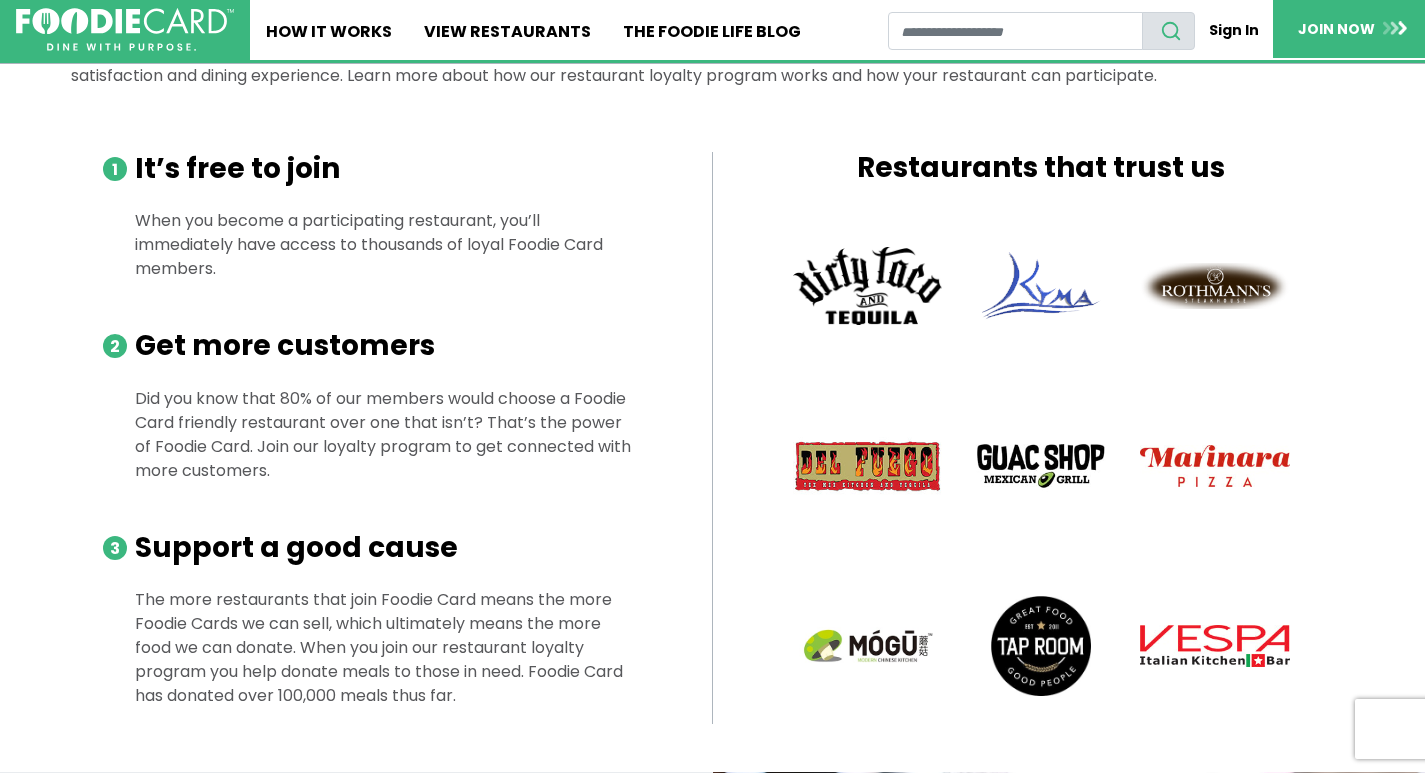 scroll, scrollTop: 1023, scrollLeft: 0, axis: vertical 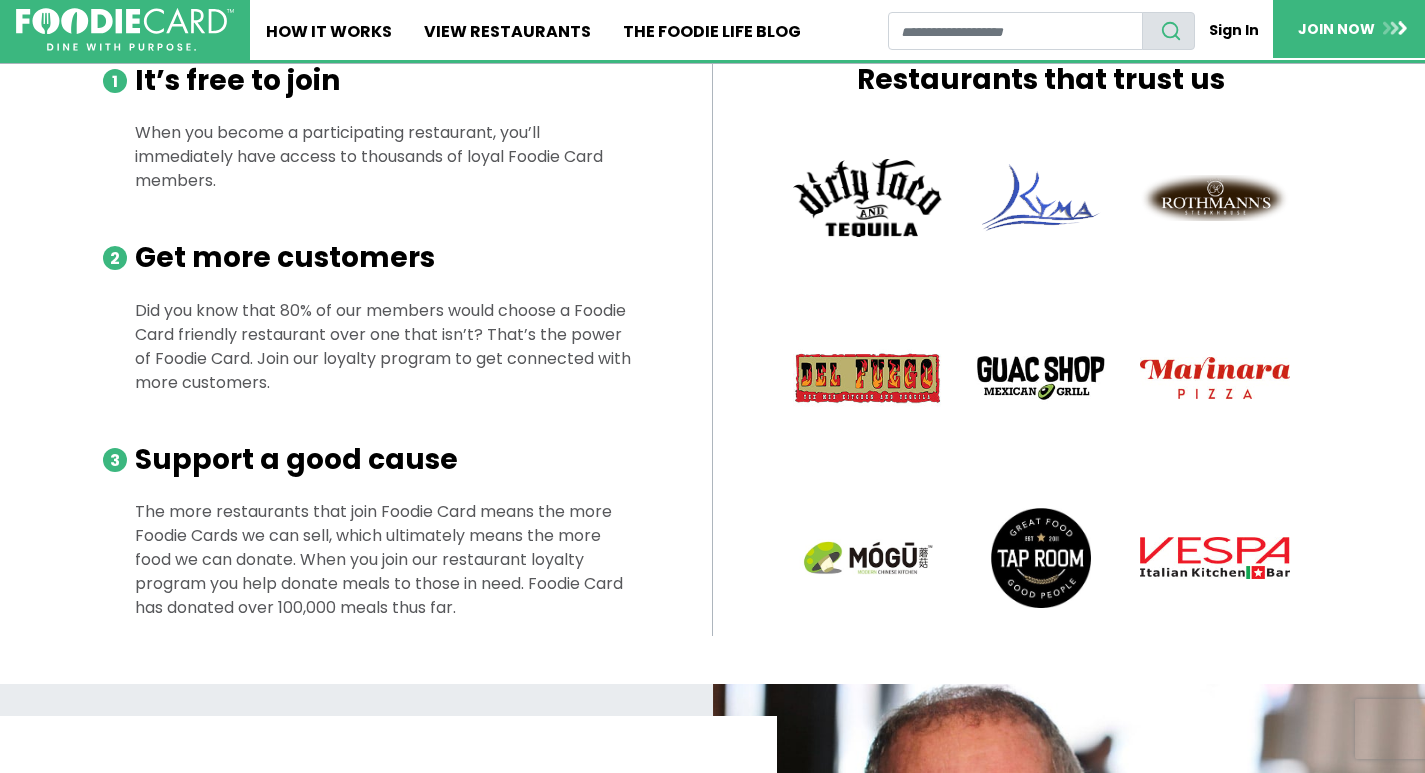 drag, startPoint x: 437, startPoint y: 614, endPoint x: 332, endPoint y: 461, distance: 185.56401 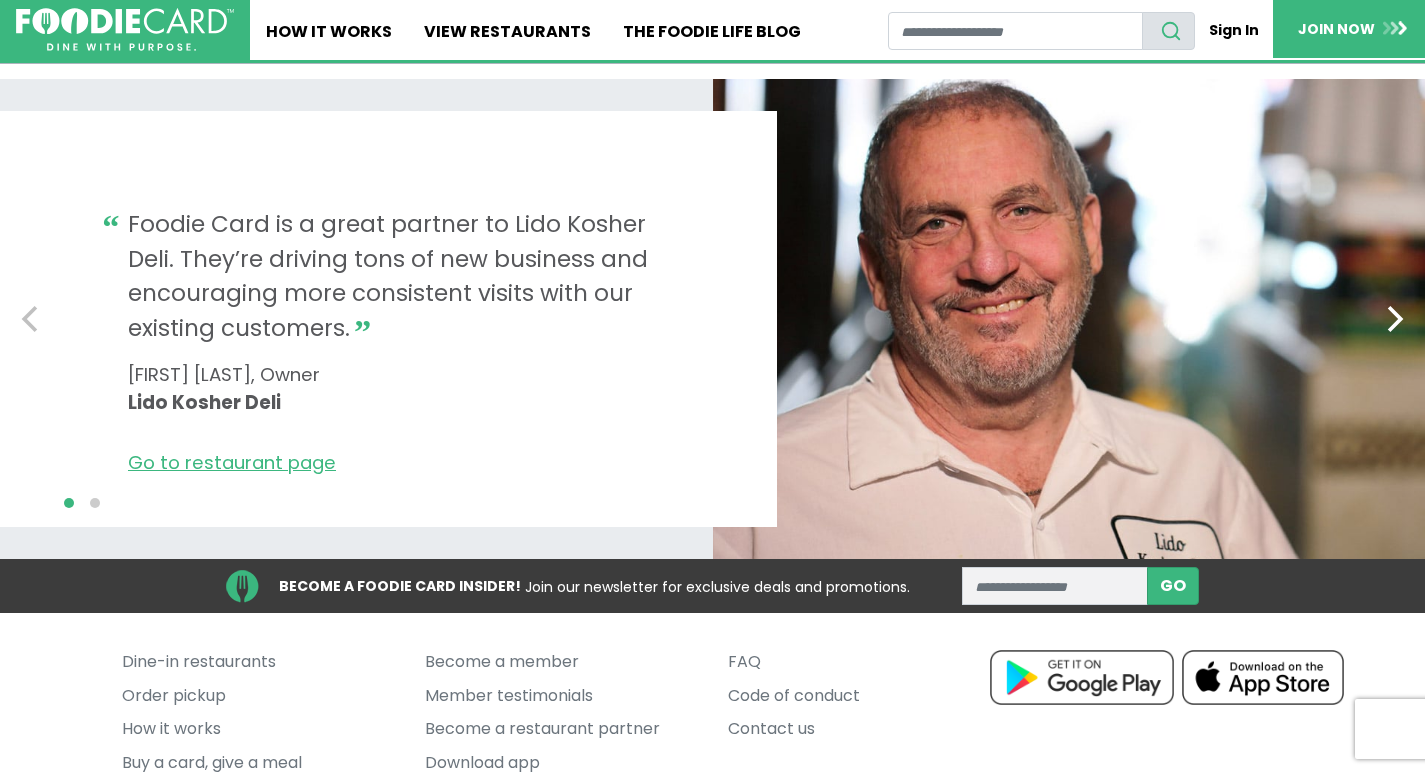 scroll, scrollTop: 1620, scrollLeft: 0, axis: vertical 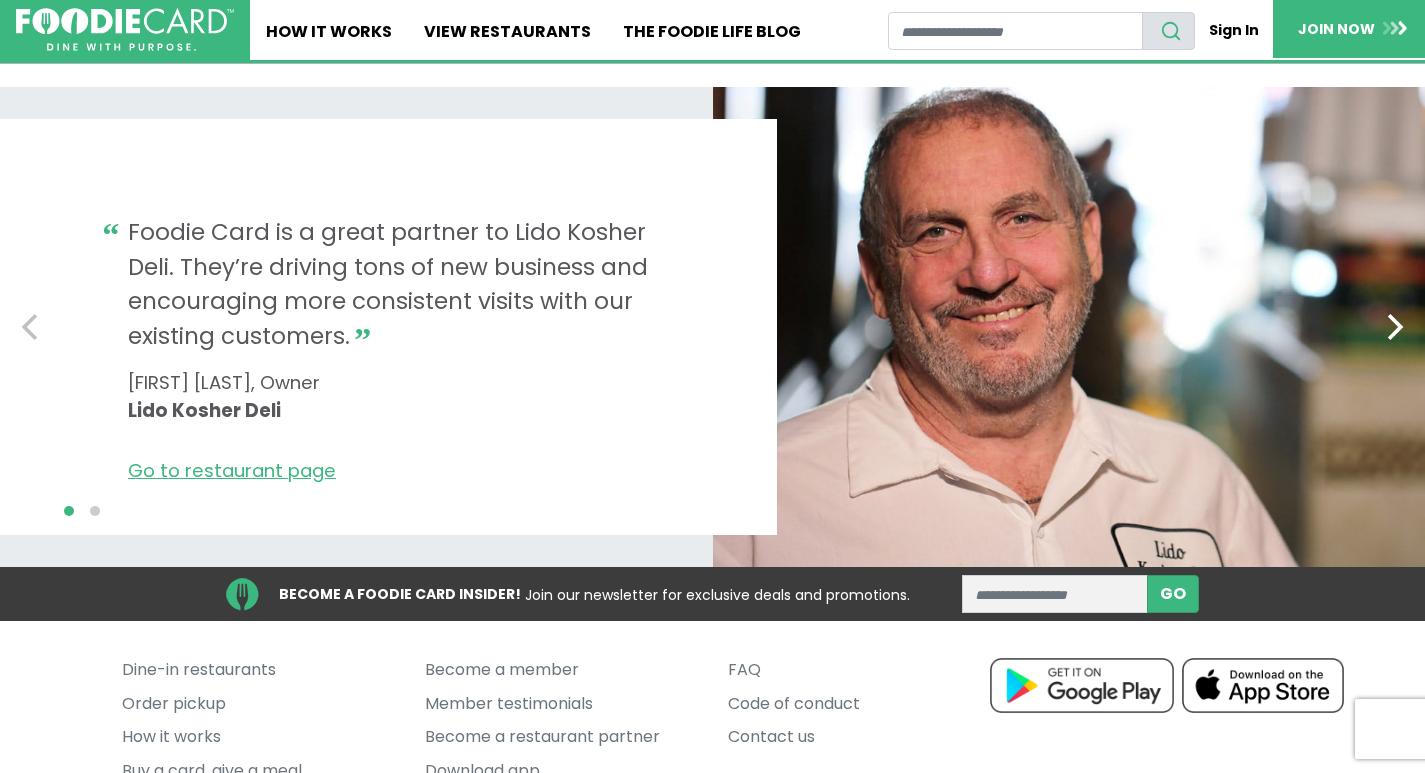 click on "Foodie Card is a great partner to Lido Kosher Deli. They’re driving tons of new business and encouraging more consistent visits with our existing customers.
[FIRST] [LAST], Owner
Lido Kosher Deli
Go to restaurant page" at bounding box center (388, 327) 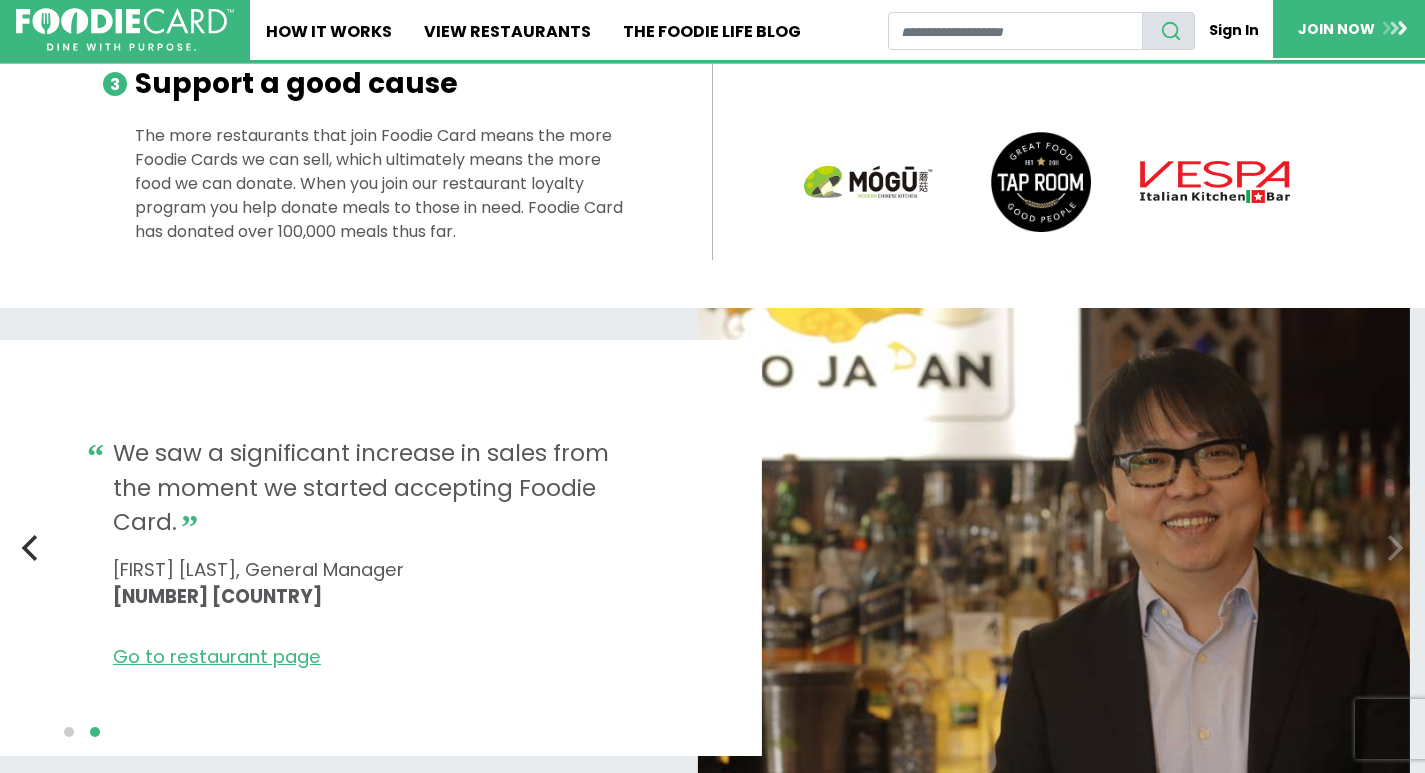 scroll, scrollTop: 1426, scrollLeft: 0, axis: vertical 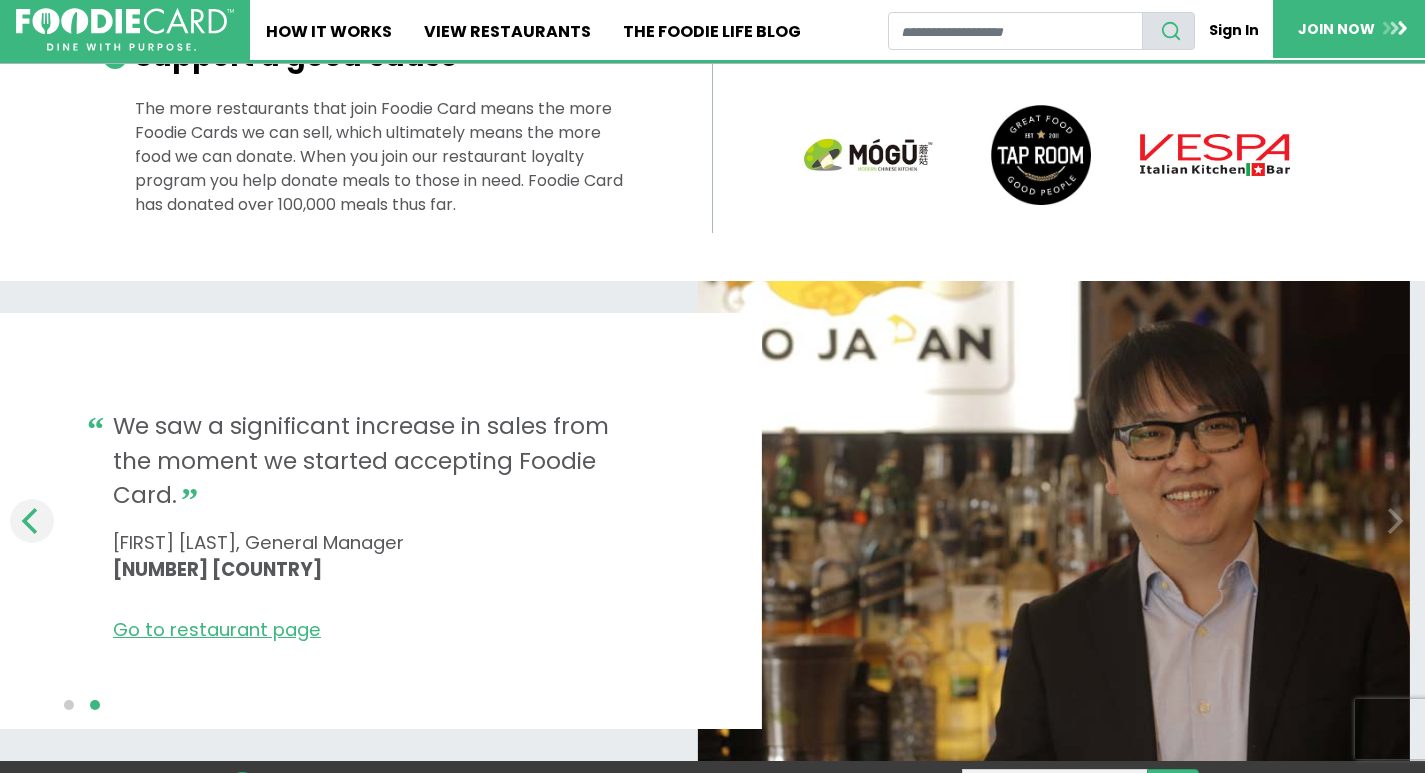 click at bounding box center [32, 521] 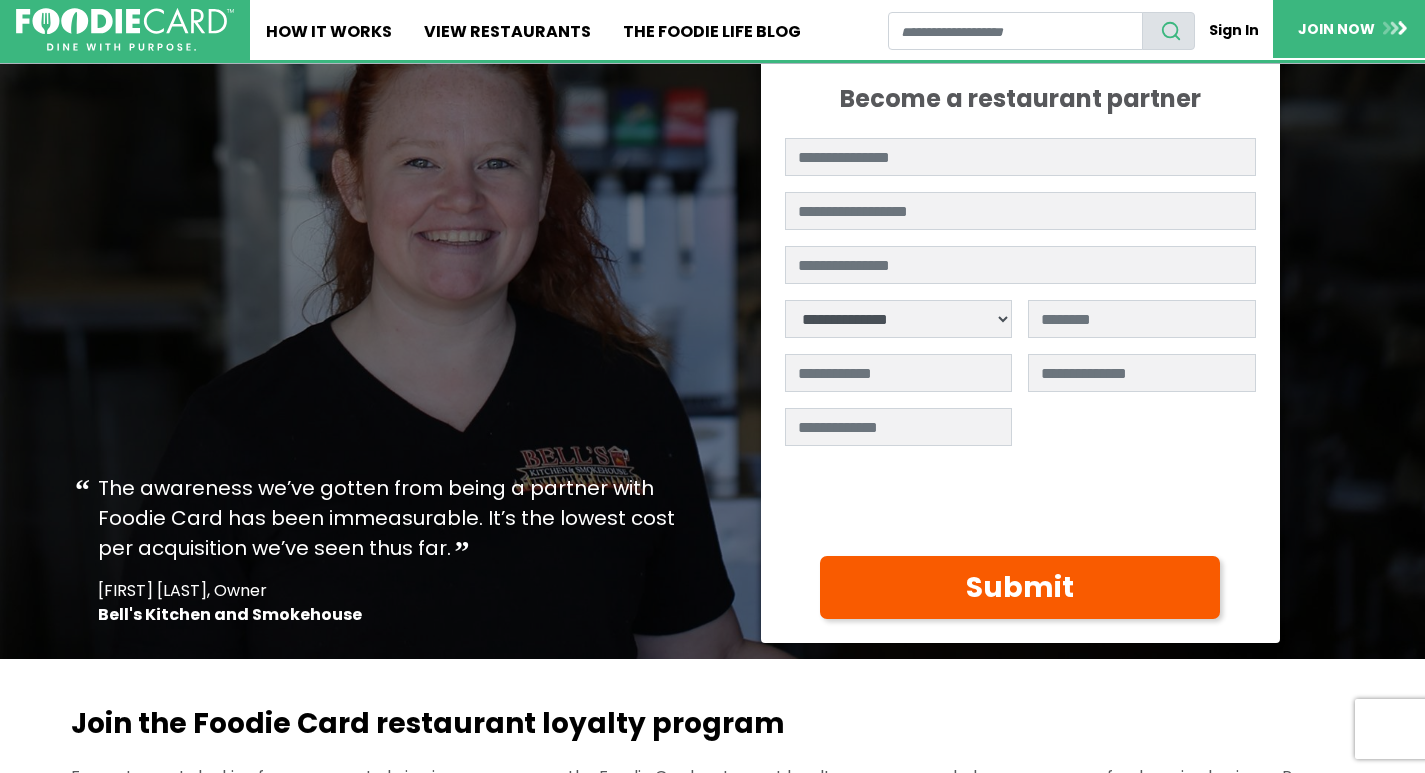 scroll, scrollTop: 0, scrollLeft: 0, axis: both 